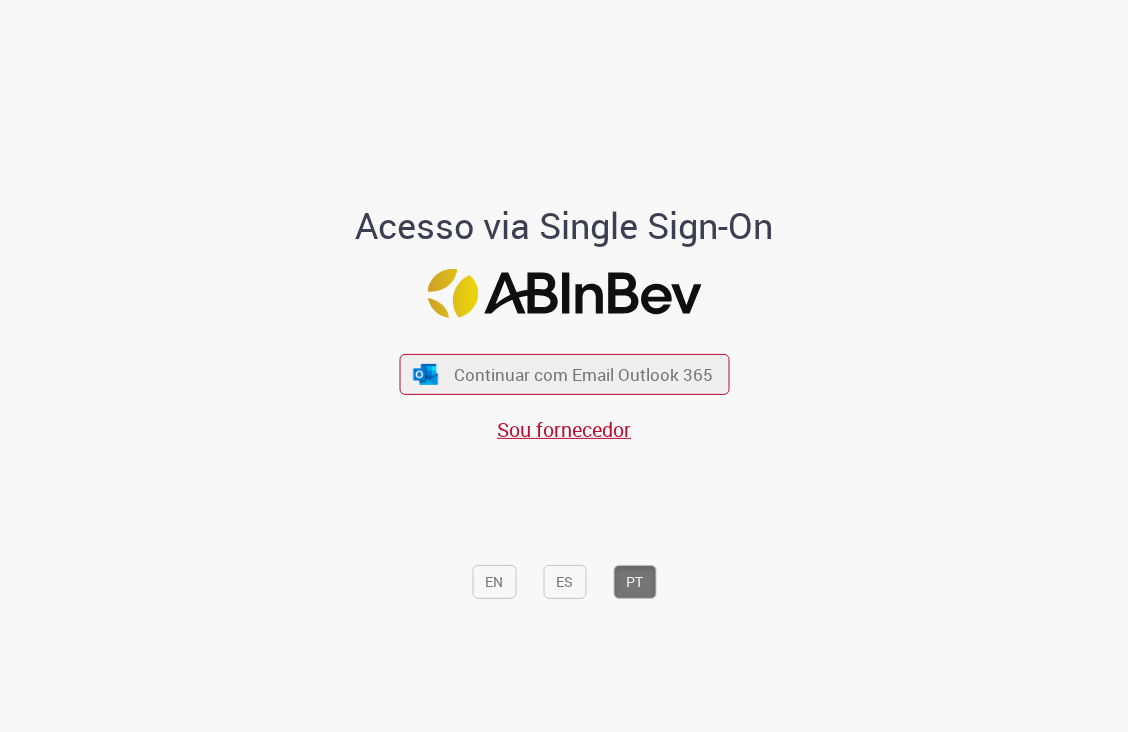 scroll, scrollTop: 0, scrollLeft: 0, axis: both 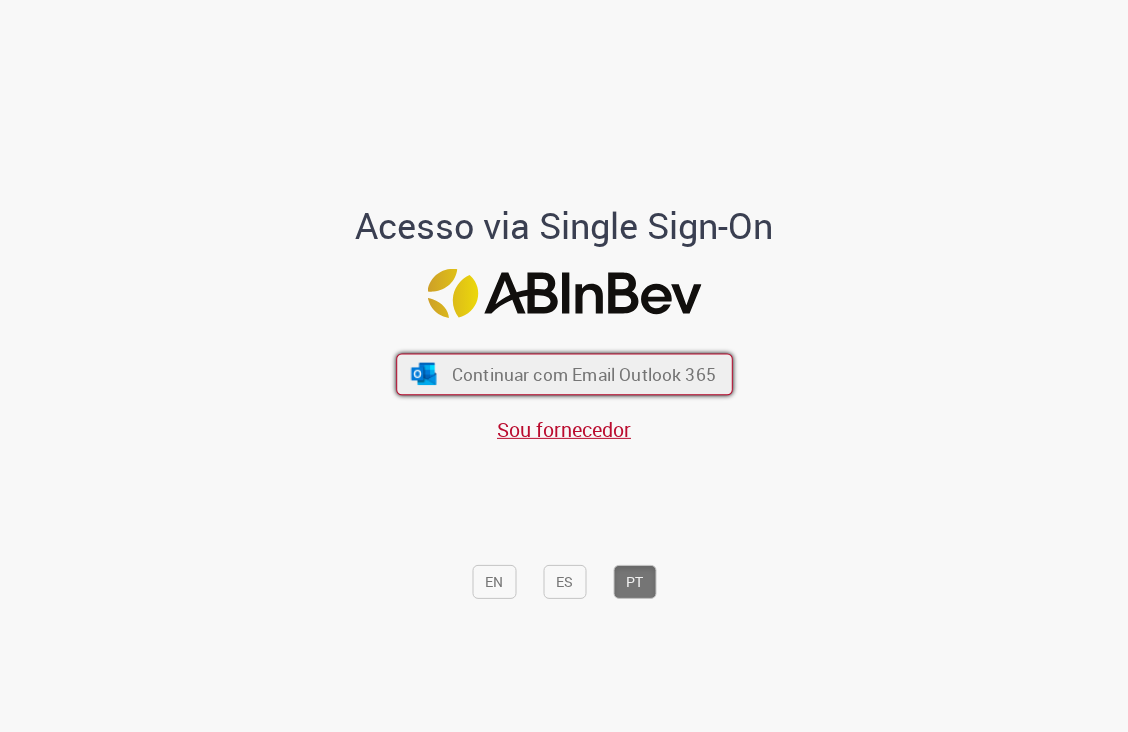 click on "Continuar com Email Outlook 365" at bounding box center [583, 374] 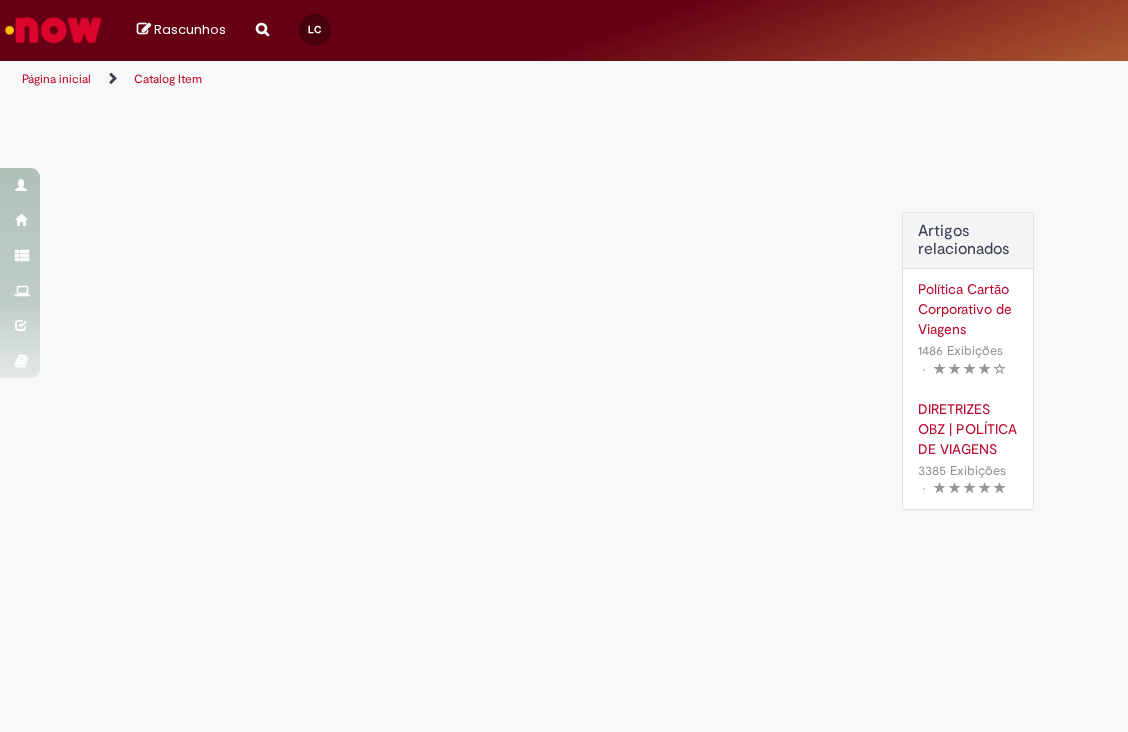scroll, scrollTop: 0, scrollLeft: 0, axis: both 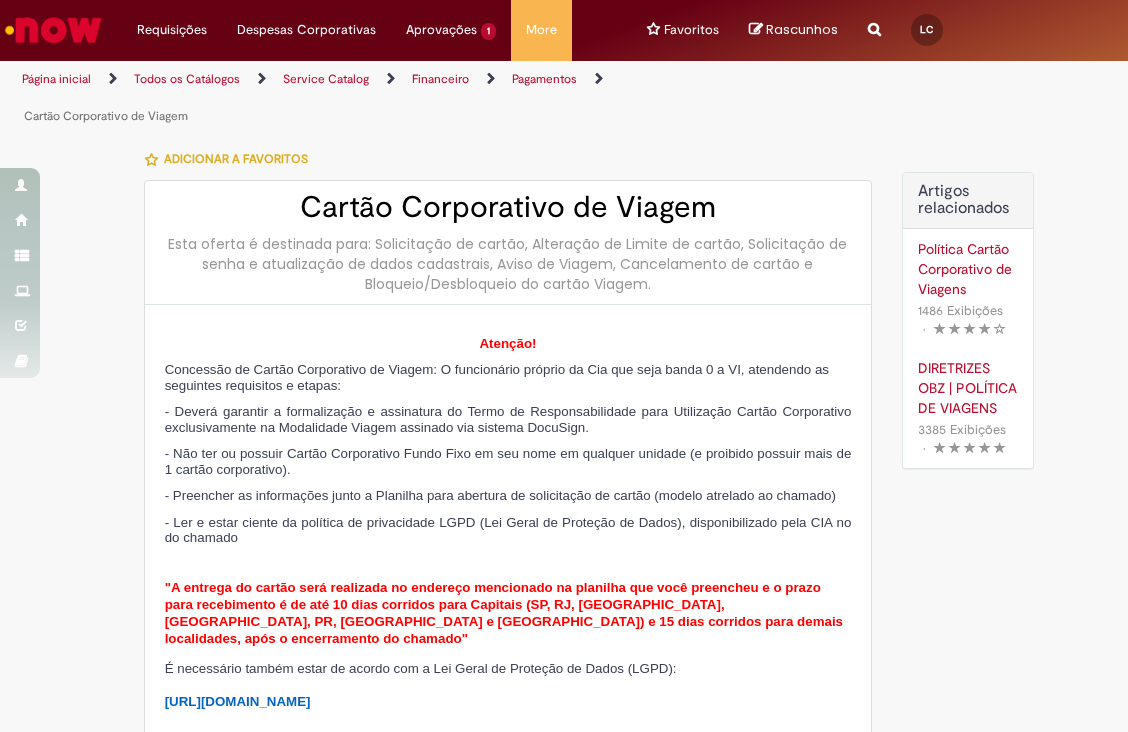 type on "********" 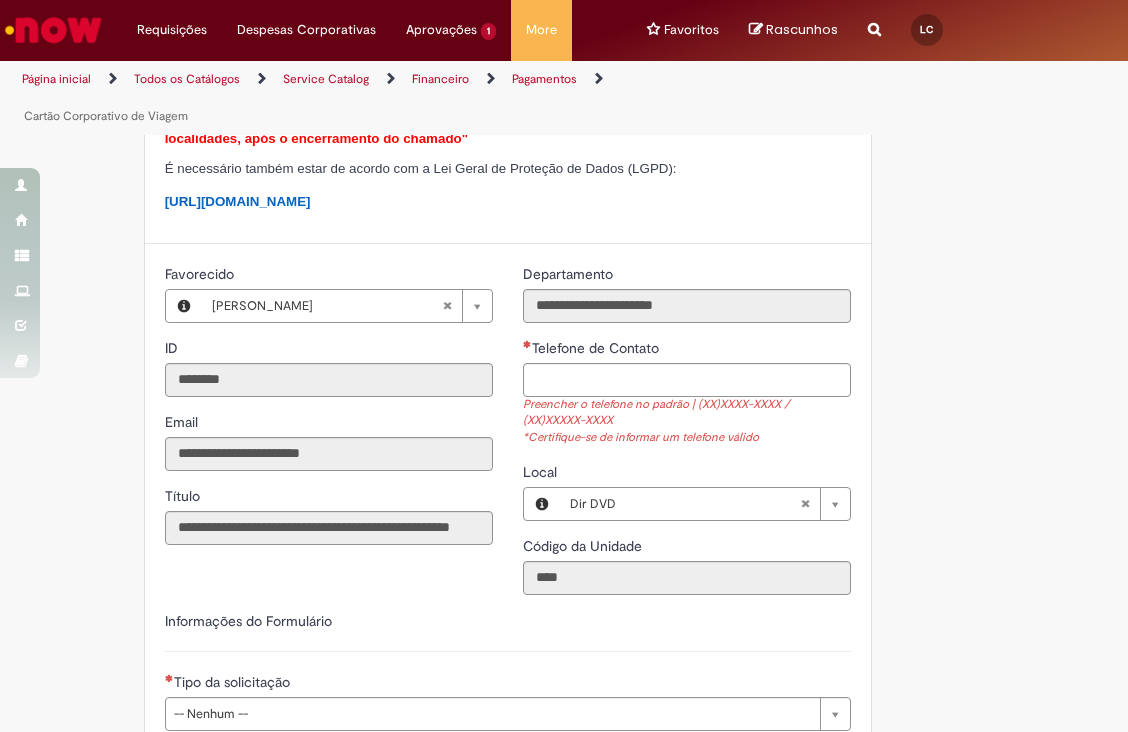 scroll, scrollTop: 600, scrollLeft: 0, axis: vertical 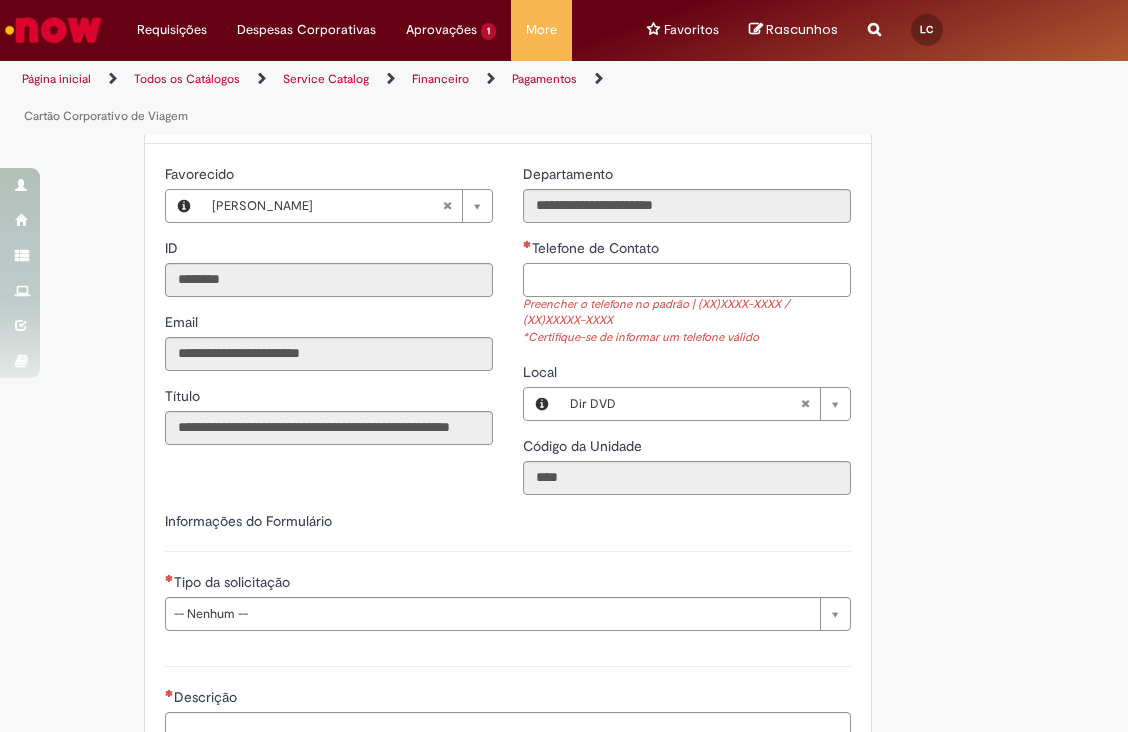 click on "Telefone de Contato" at bounding box center (687, 280) 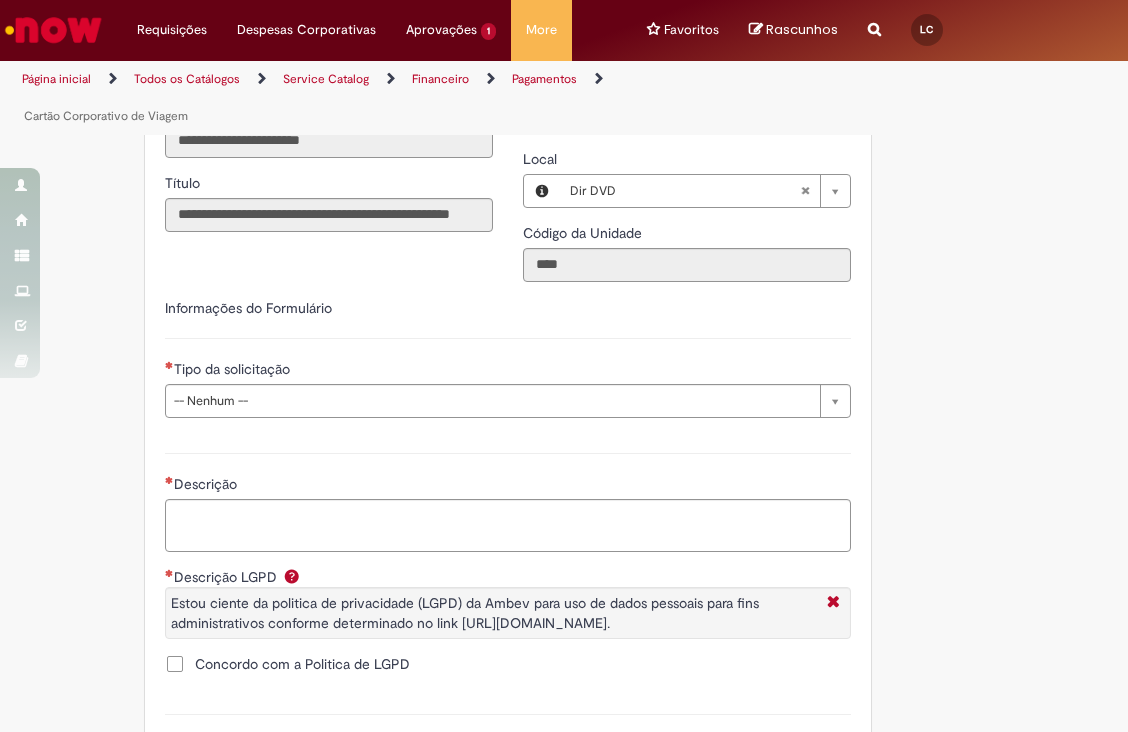 scroll, scrollTop: 900, scrollLeft: 0, axis: vertical 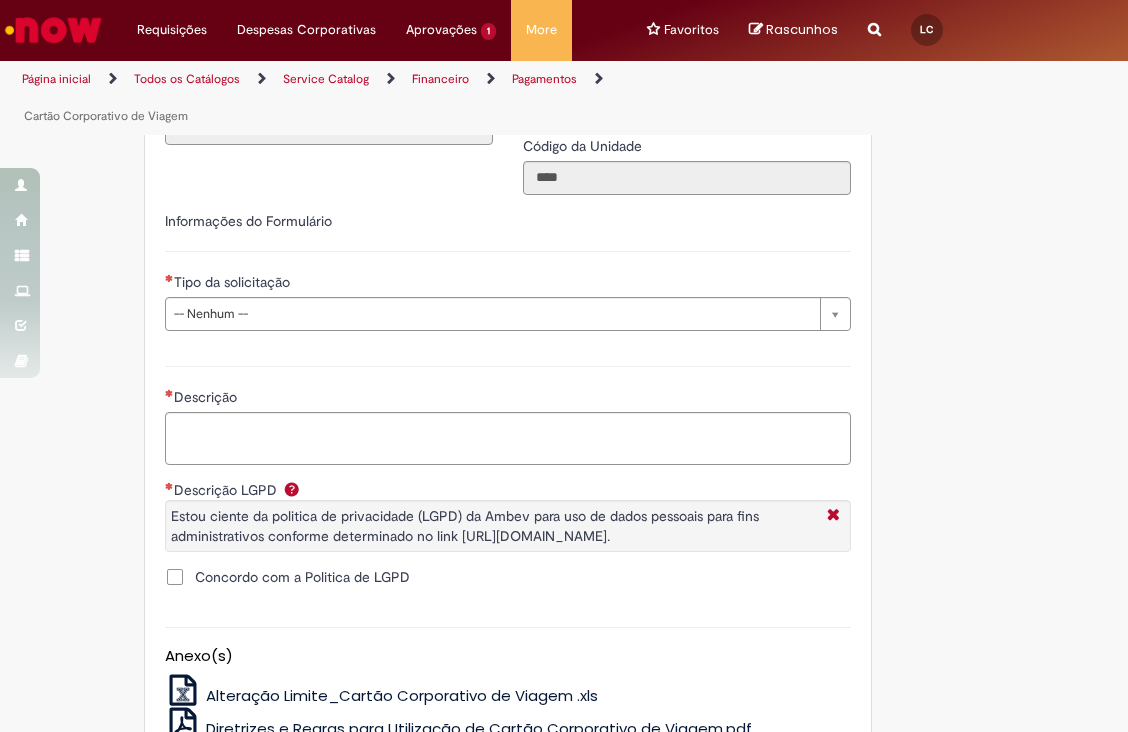 type on "**********" 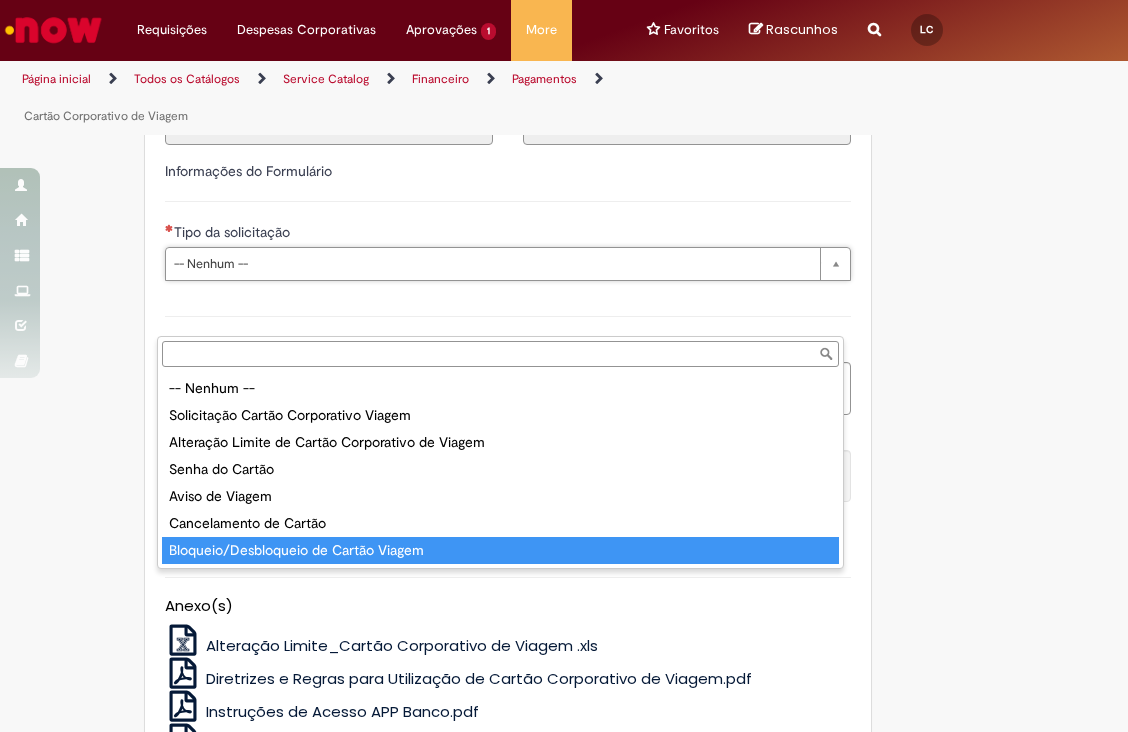 type on "**********" 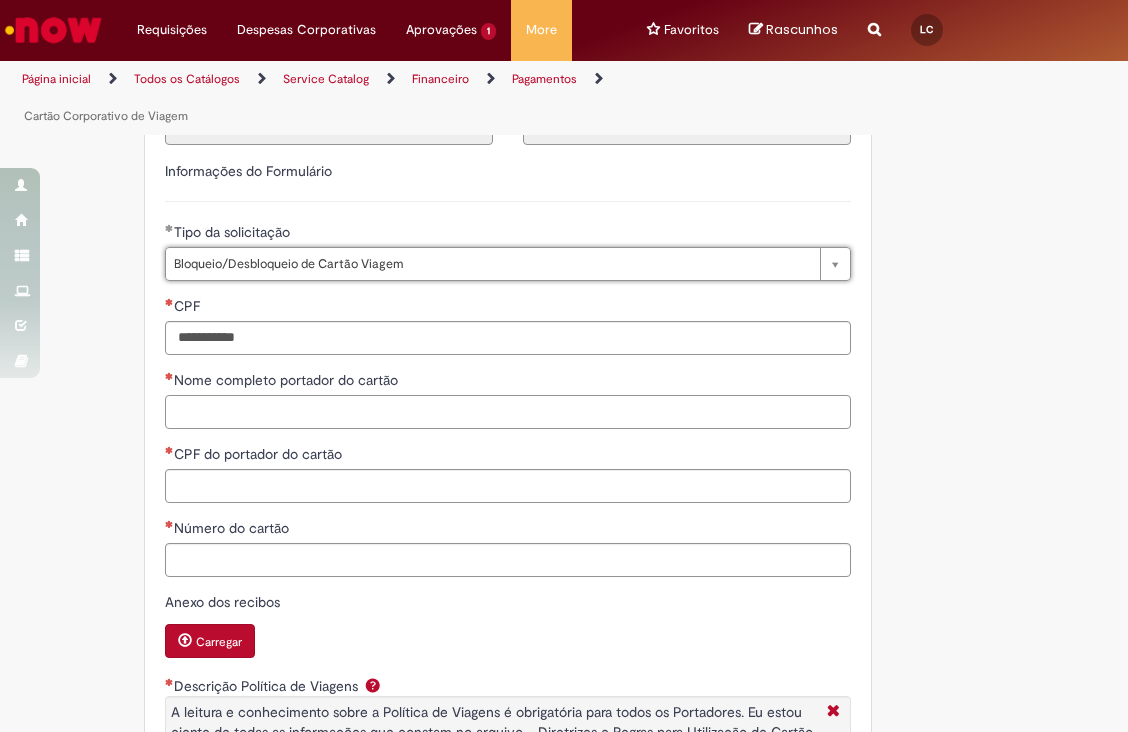 click on "Nome completo portador do cartão" at bounding box center [508, 412] 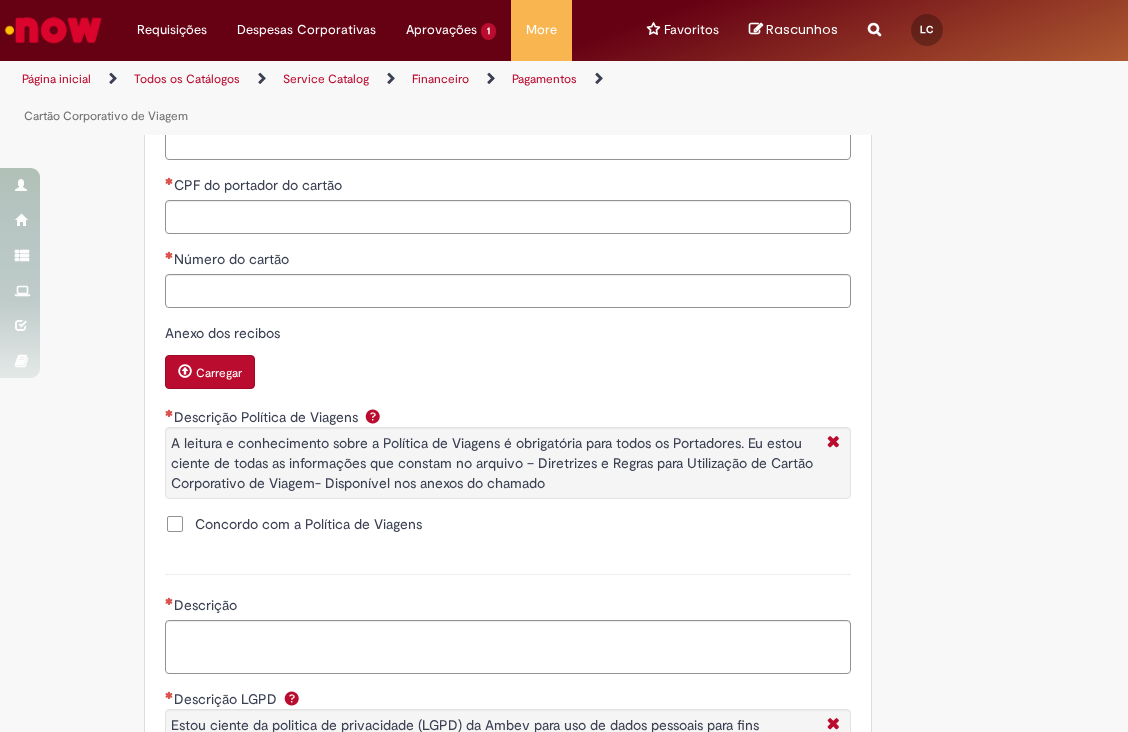 scroll, scrollTop: 1200, scrollLeft: 0, axis: vertical 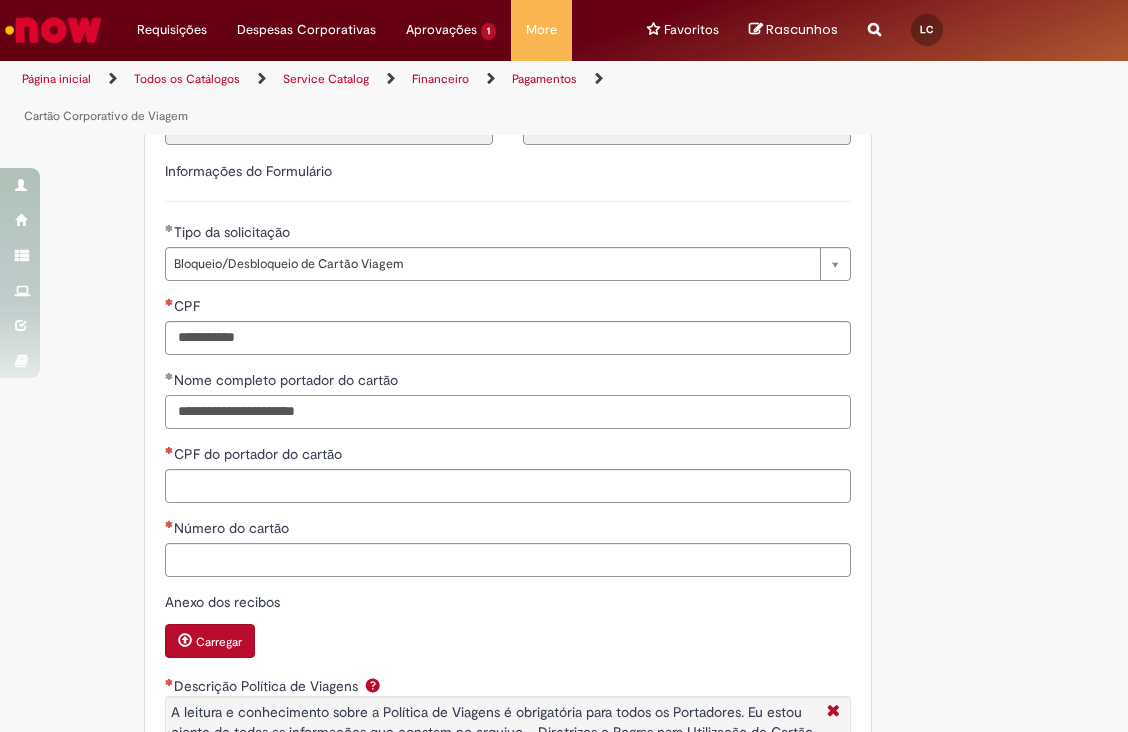 type on "**********" 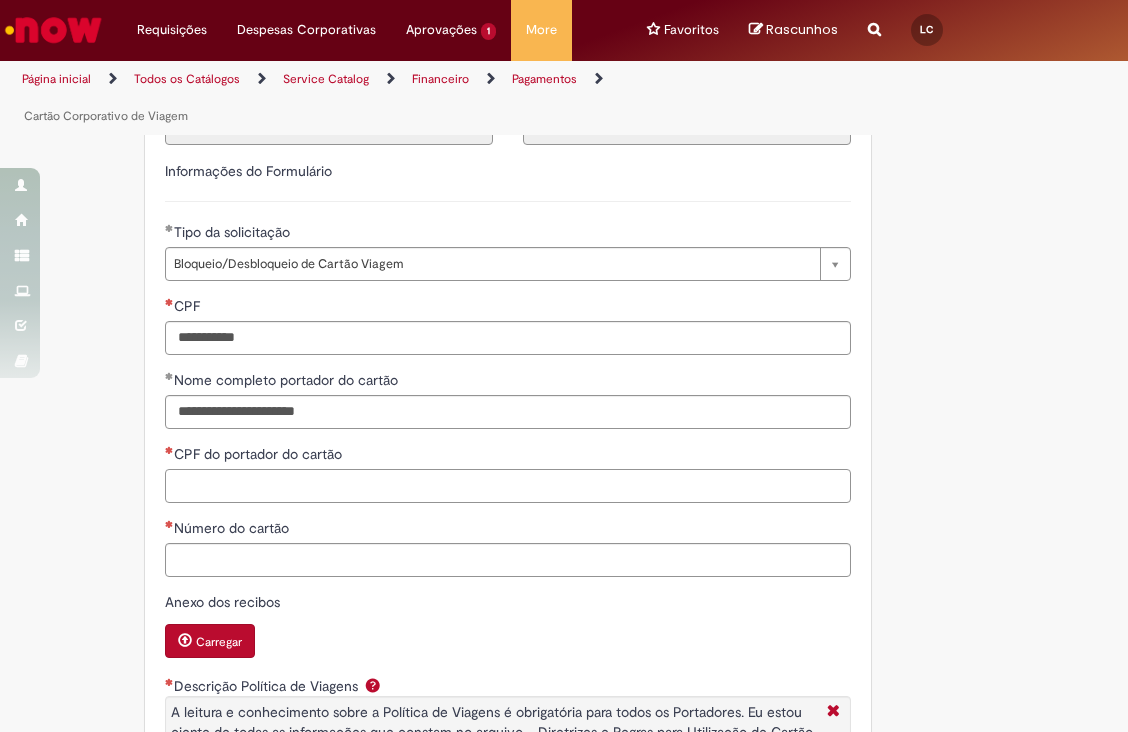 click on "CPF do portador do cartão" at bounding box center [508, 486] 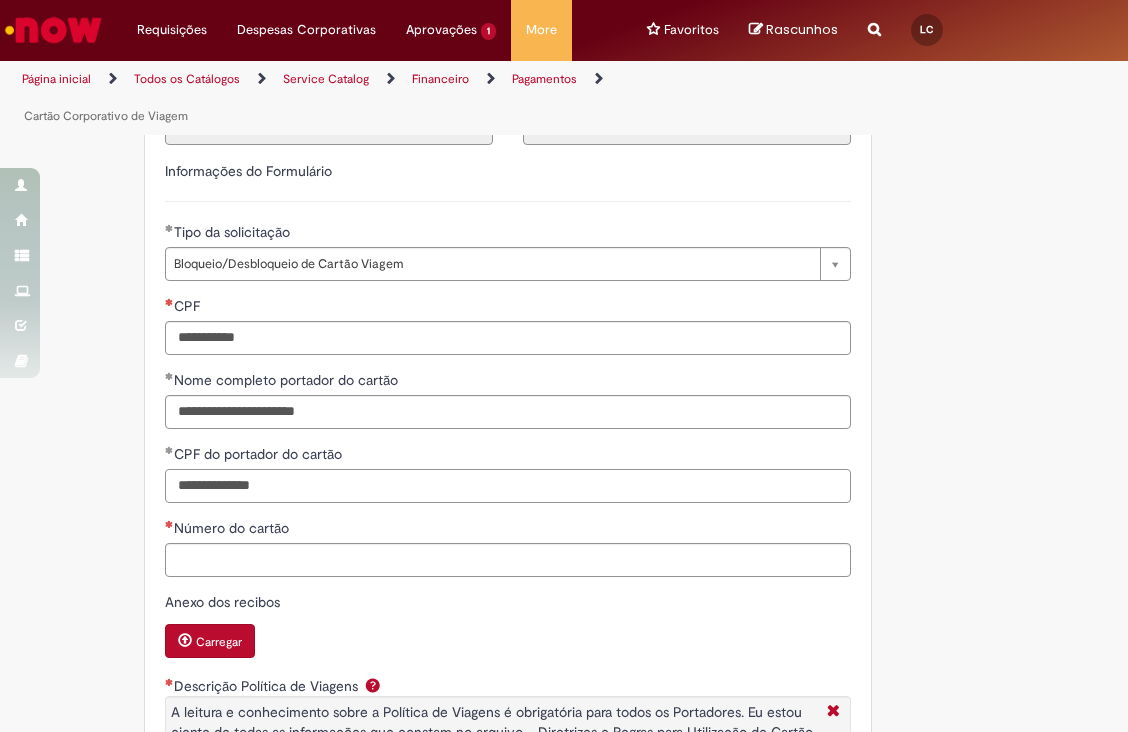 type on "**********" 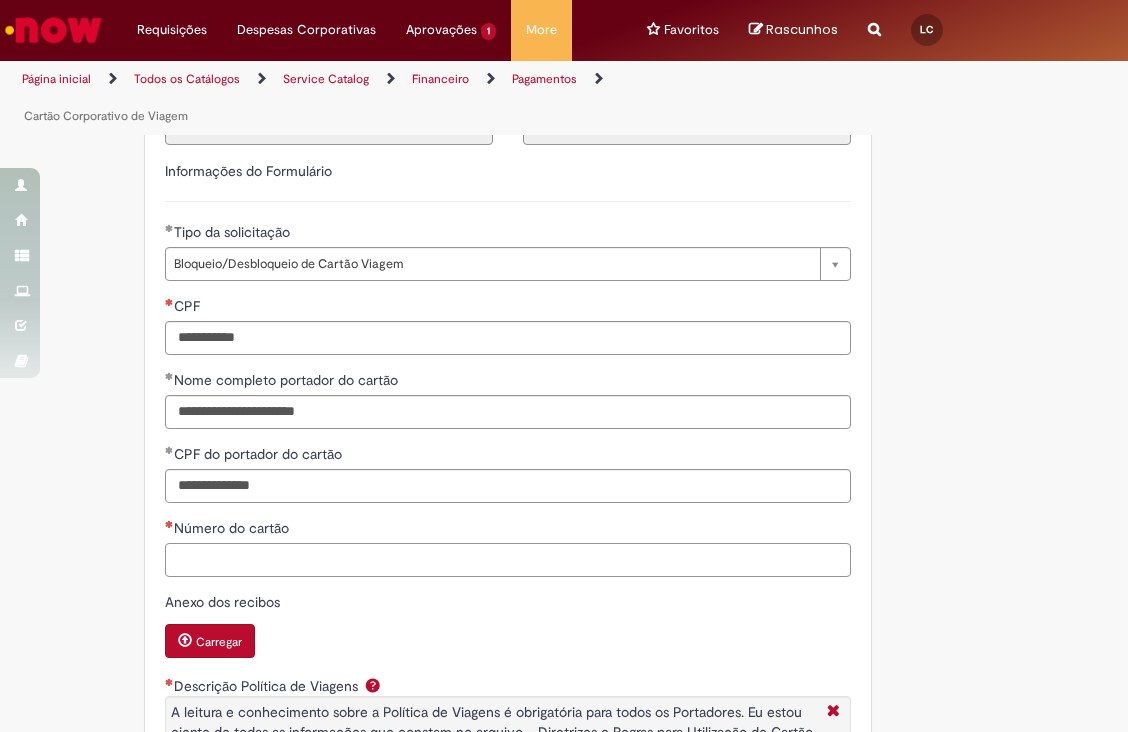 click on "Número do cartão" at bounding box center (508, 560) 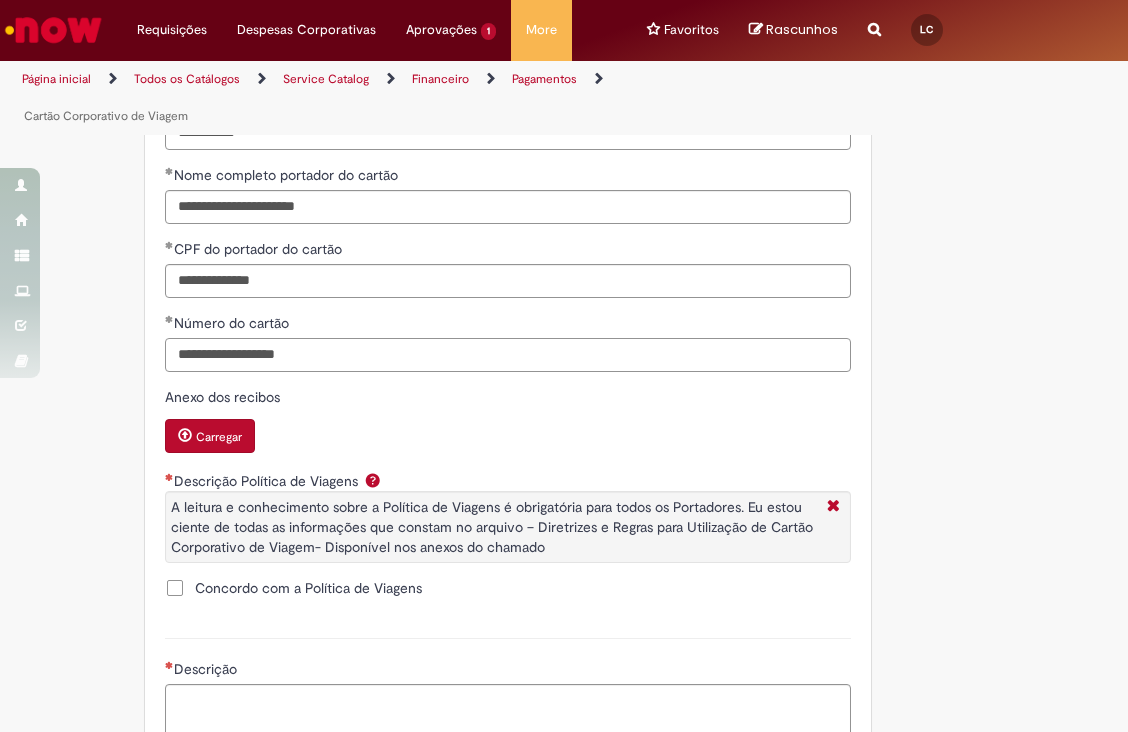 scroll, scrollTop: 1200, scrollLeft: 0, axis: vertical 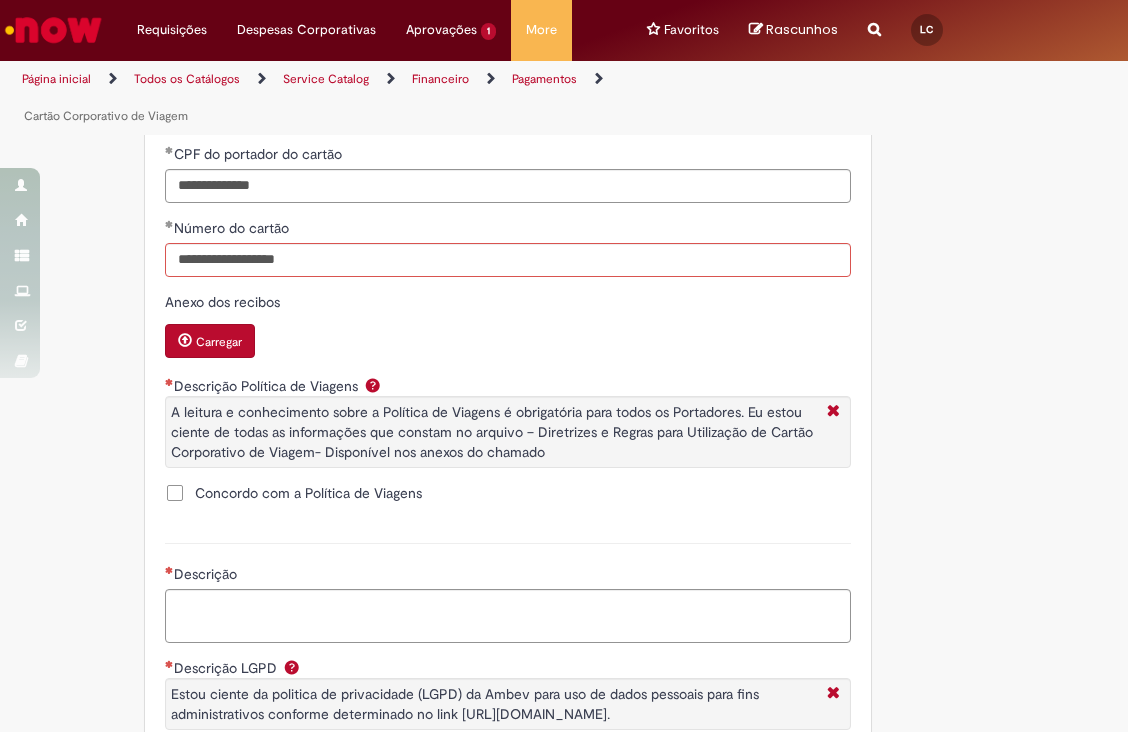 click on "Concordo com a Política de Viagens" at bounding box center [308, 493] 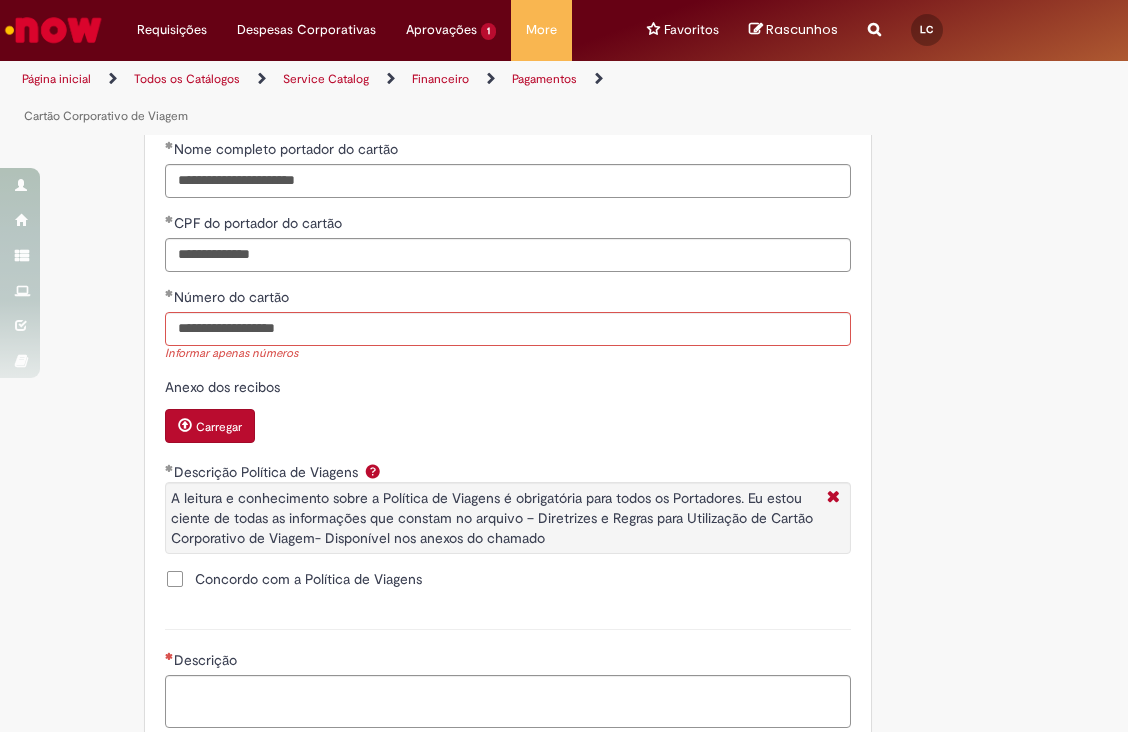 scroll, scrollTop: 1100, scrollLeft: 0, axis: vertical 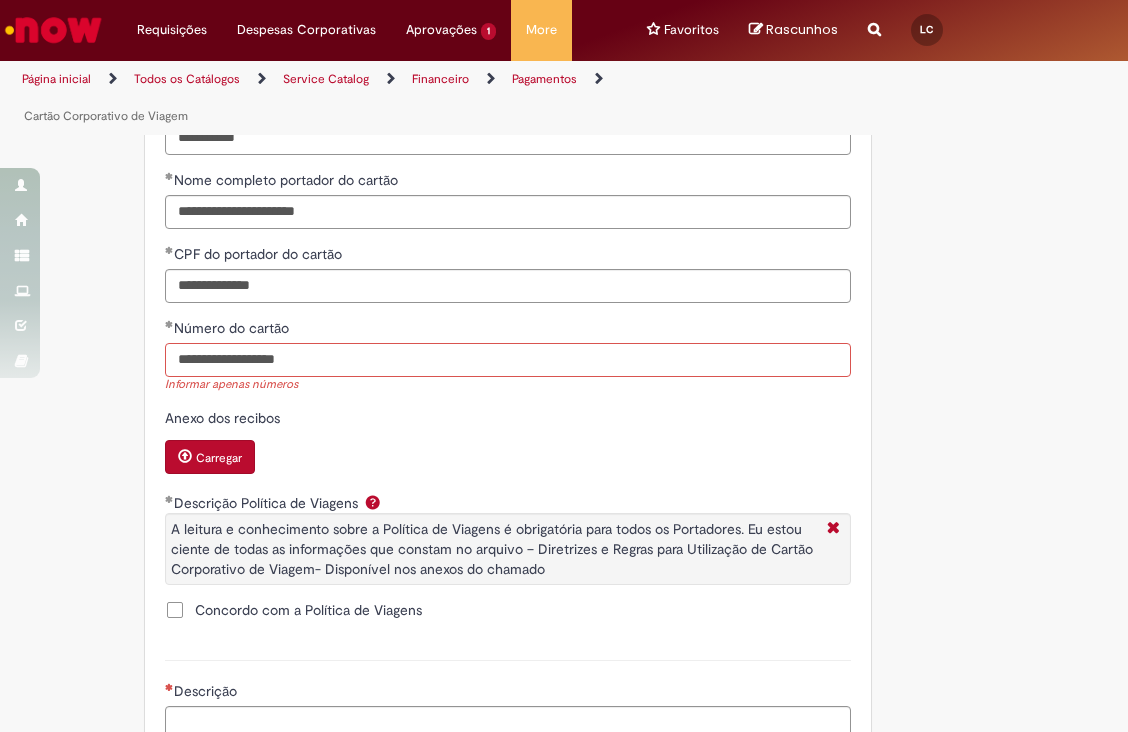 click on "**********" at bounding box center (508, 360) 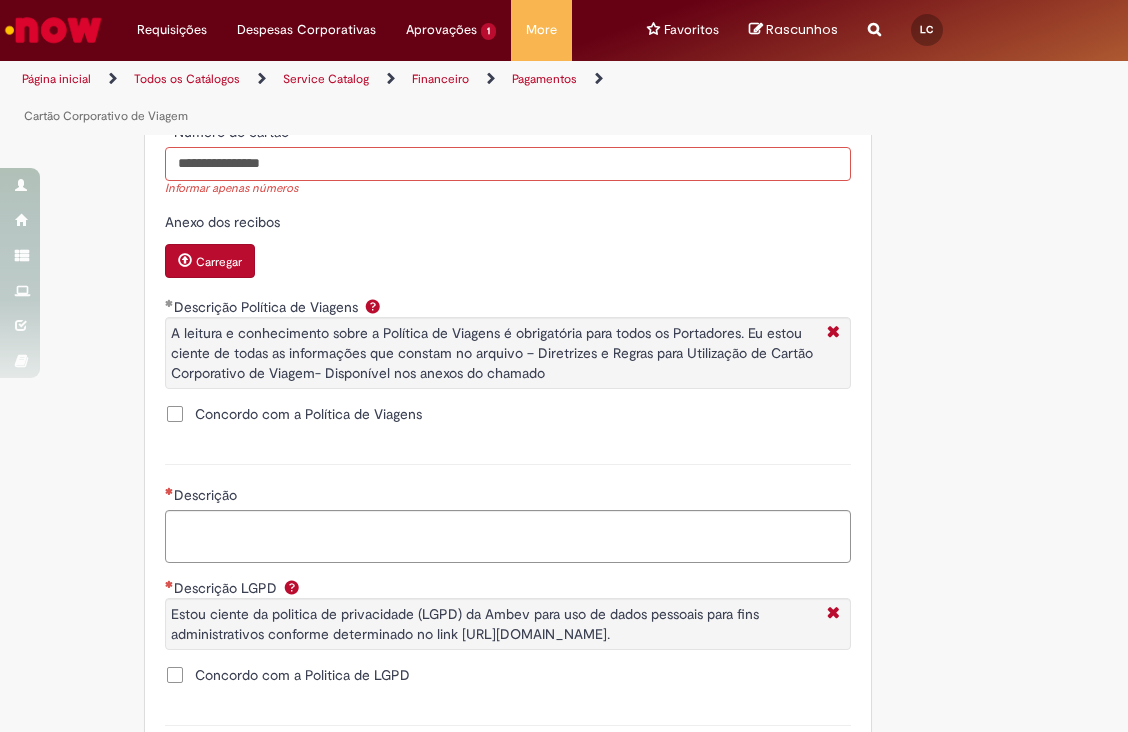scroll, scrollTop: 1300, scrollLeft: 0, axis: vertical 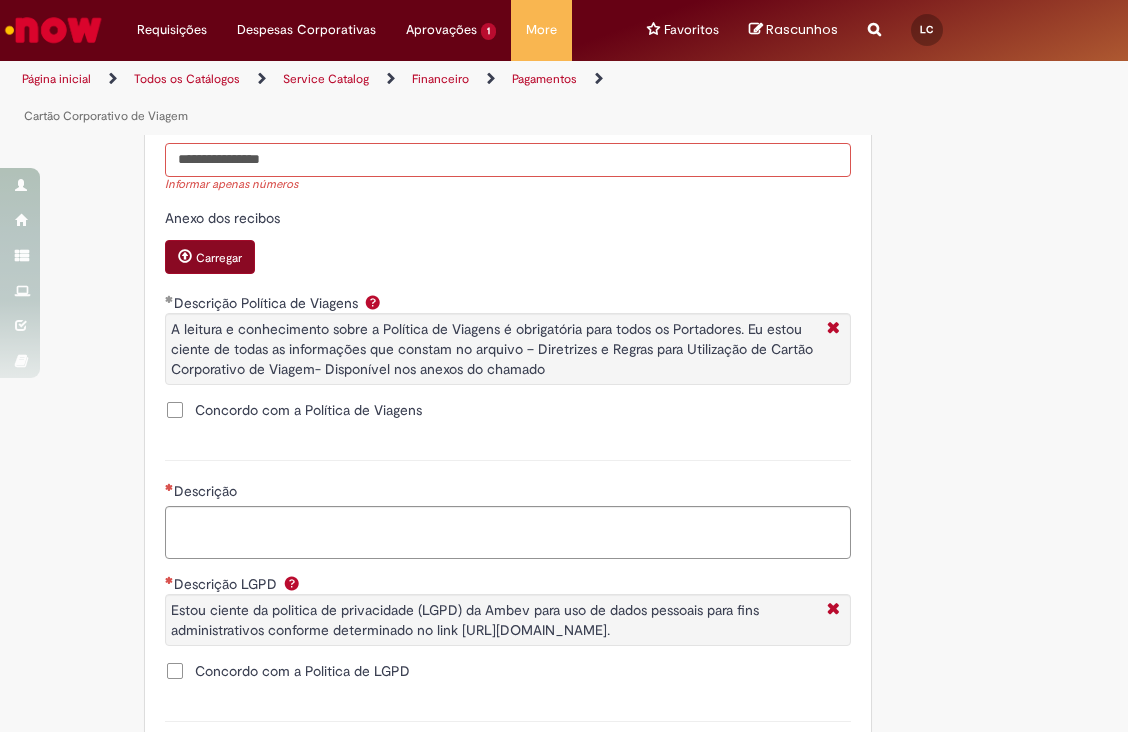 type on "**********" 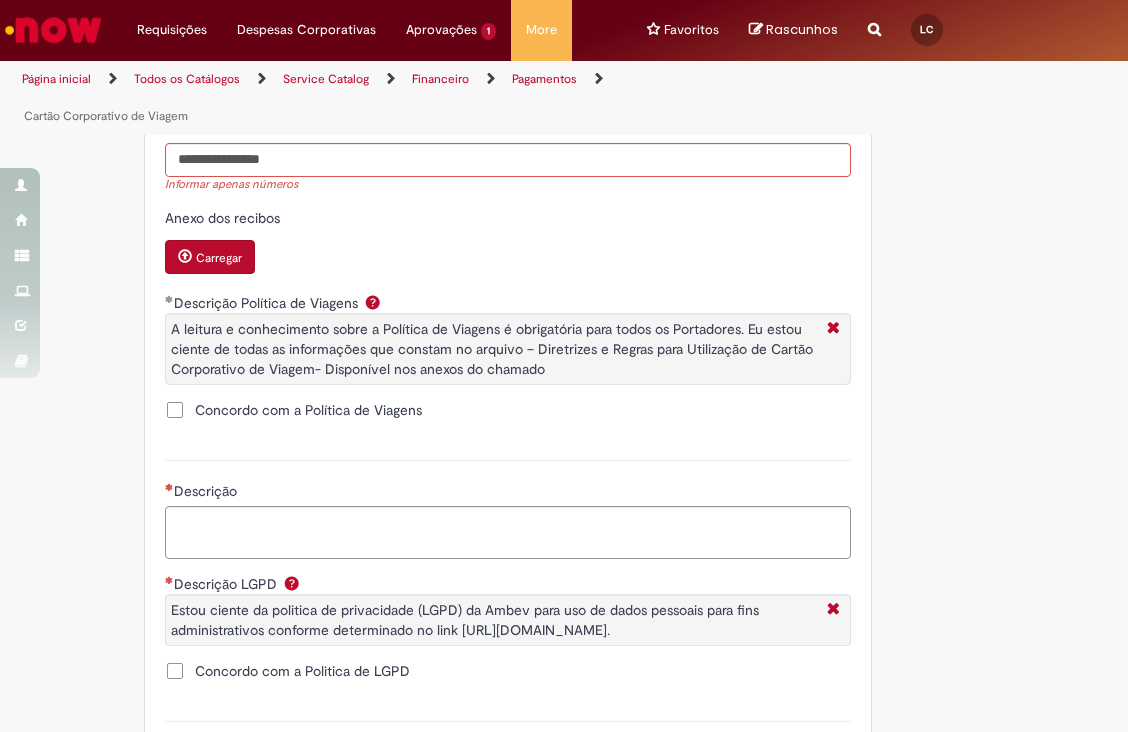 click on "**********" at bounding box center (508, 131) 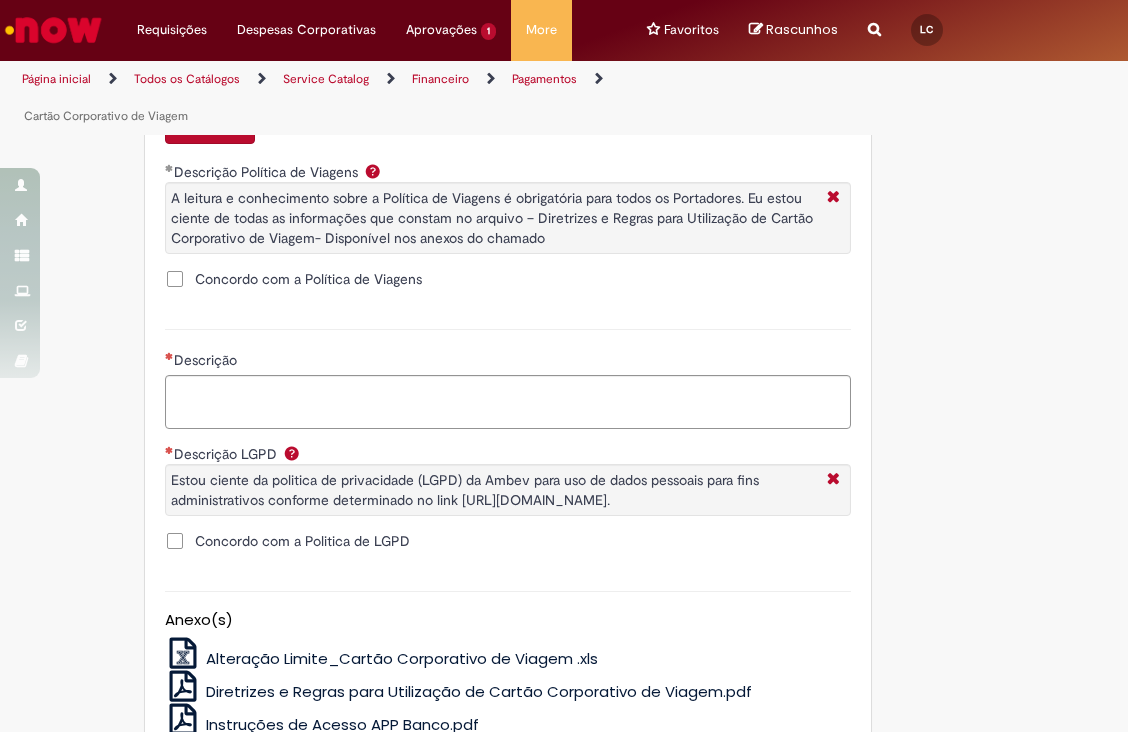 scroll, scrollTop: 1296, scrollLeft: 0, axis: vertical 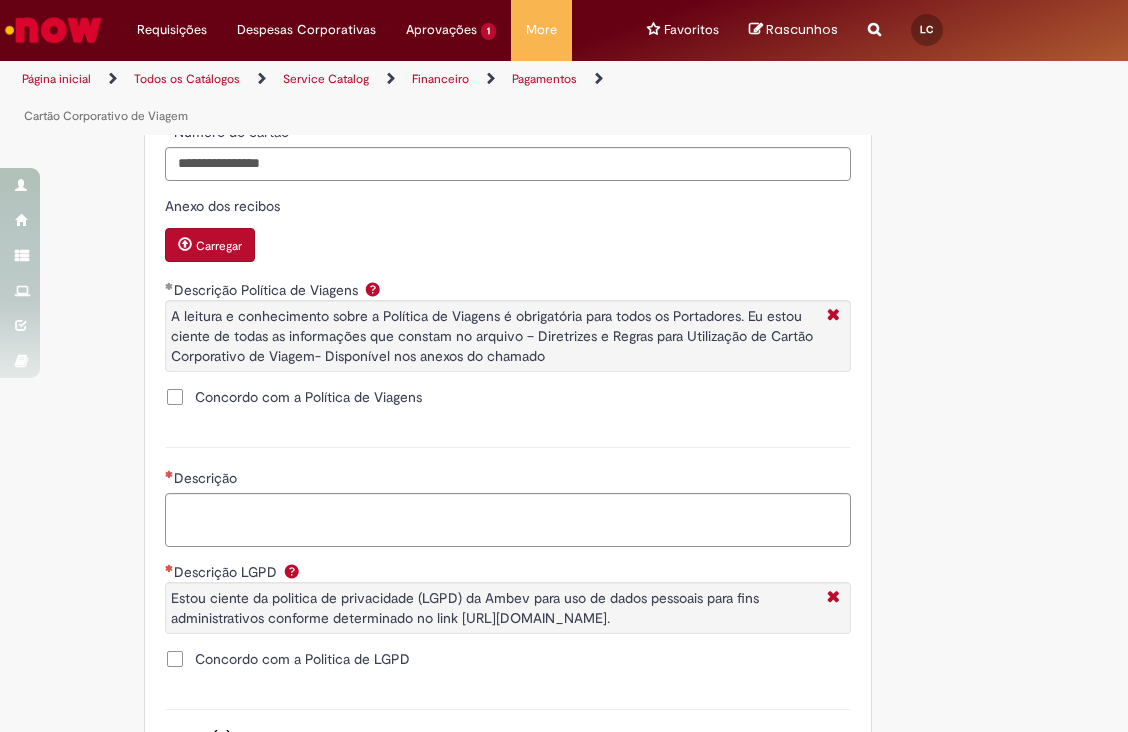 type 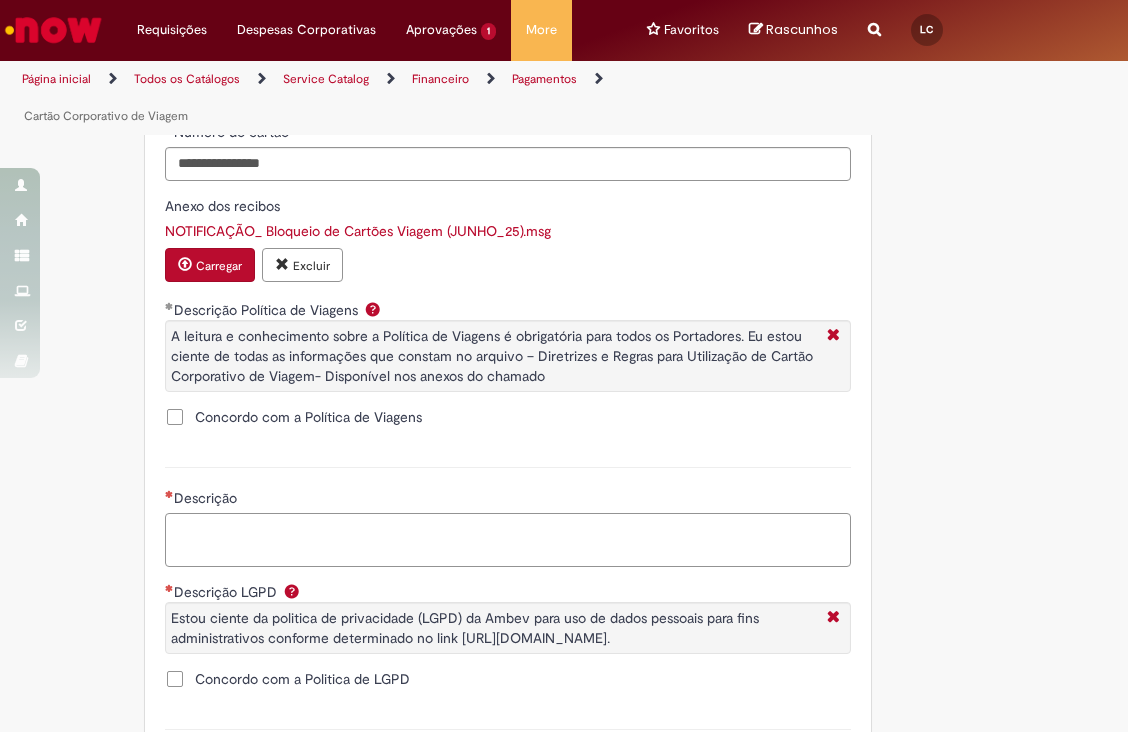 click on "Descrição" at bounding box center [508, 540] 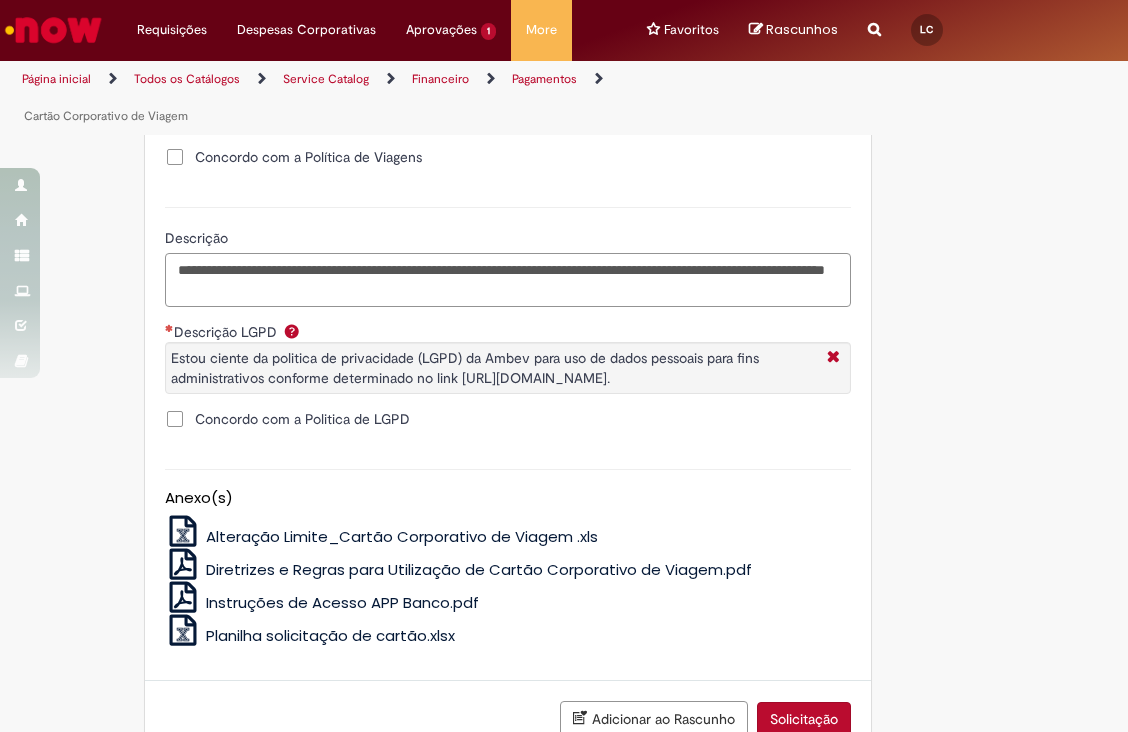 scroll, scrollTop: 1596, scrollLeft: 0, axis: vertical 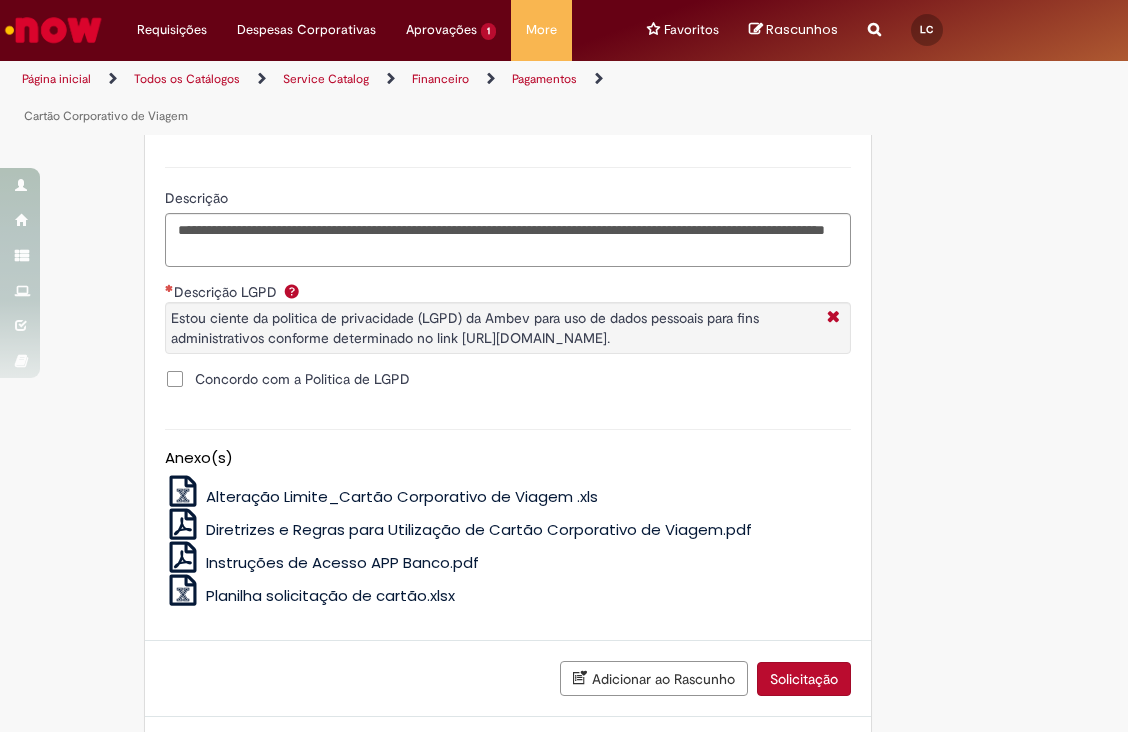 click on "Concordo com a Politica de LGPD" at bounding box center (302, 379) 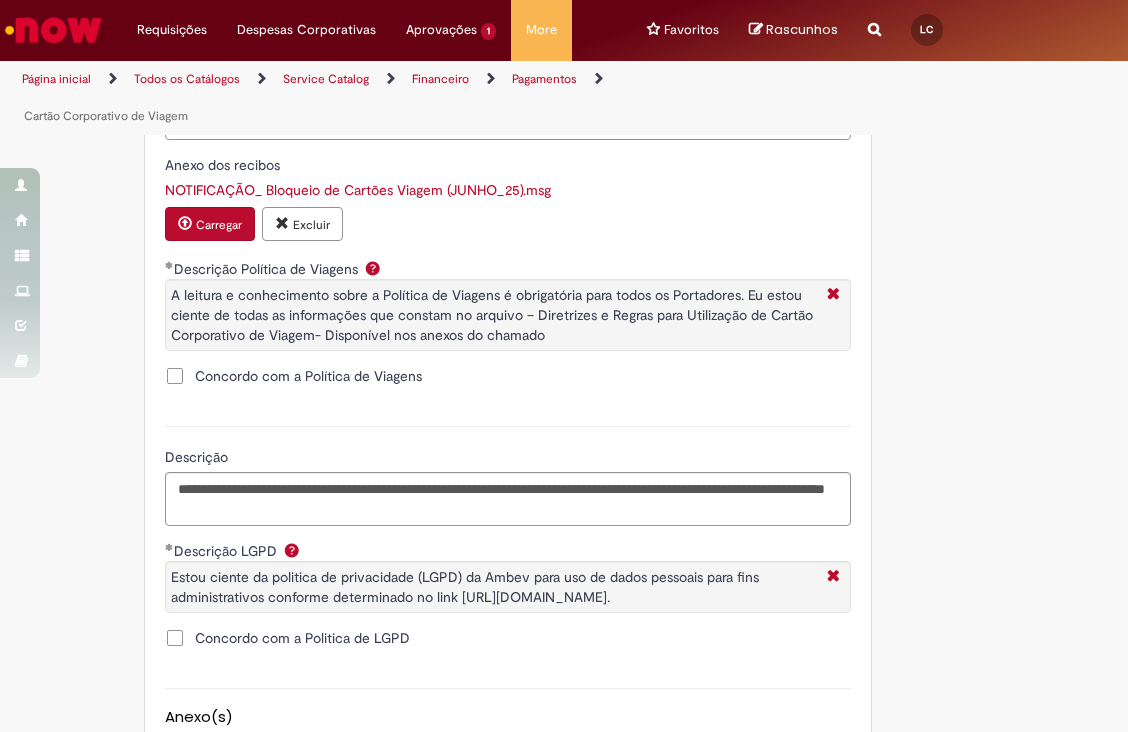 scroll, scrollTop: 1316, scrollLeft: 0, axis: vertical 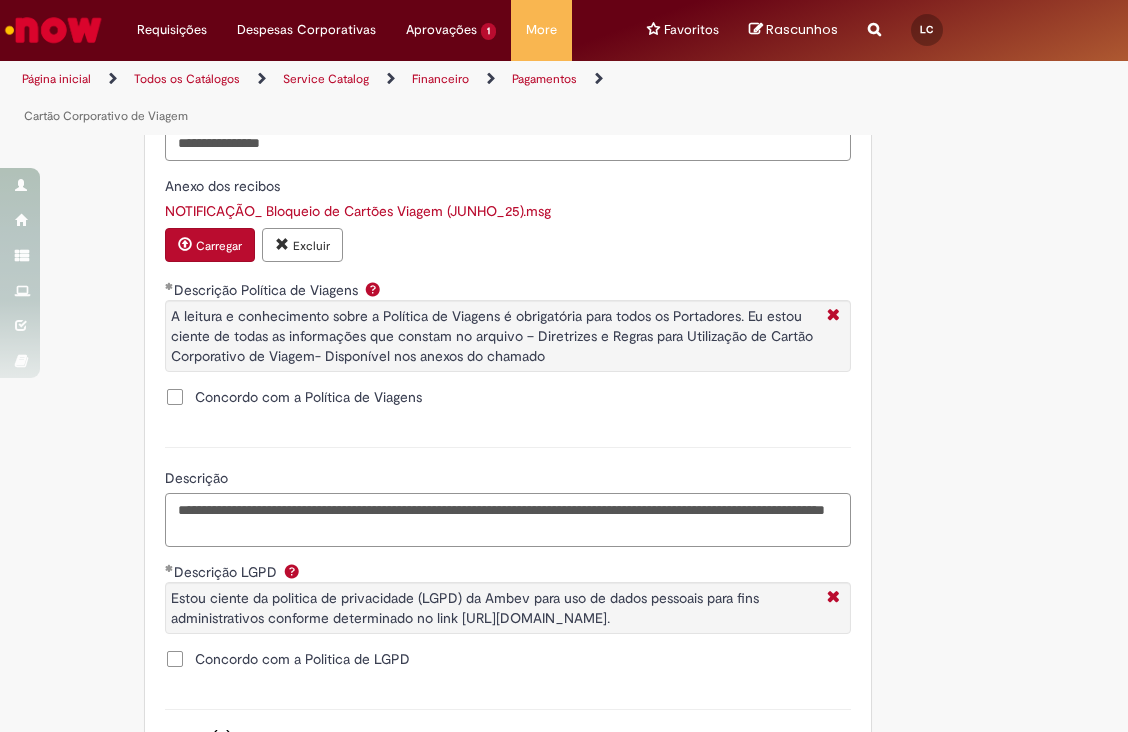 click on "**********" at bounding box center [508, 520] 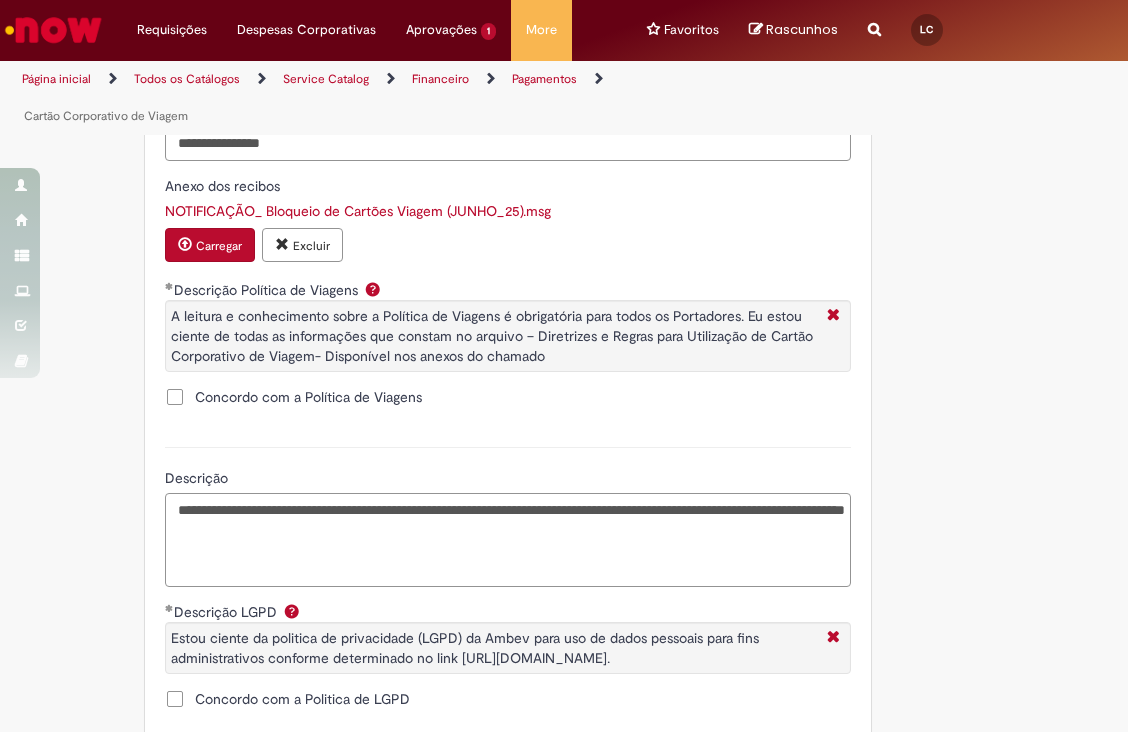 paste on "**********" 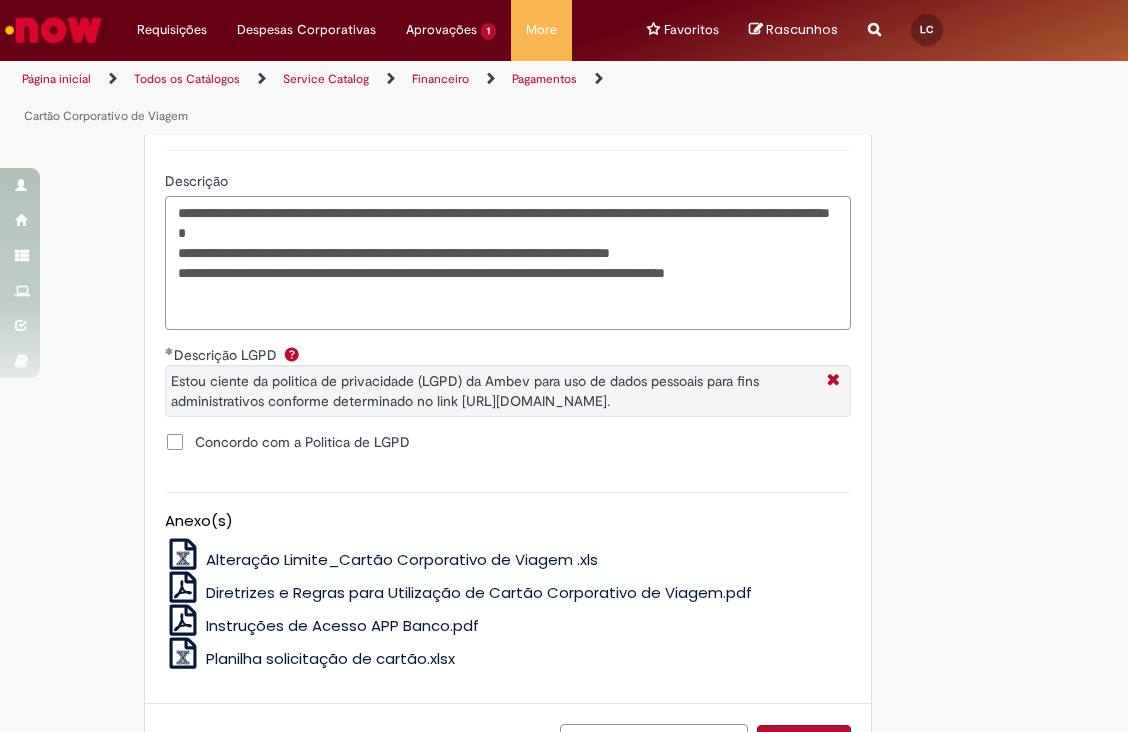 scroll, scrollTop: 1716, scrollLeft: 0, axis: vertical 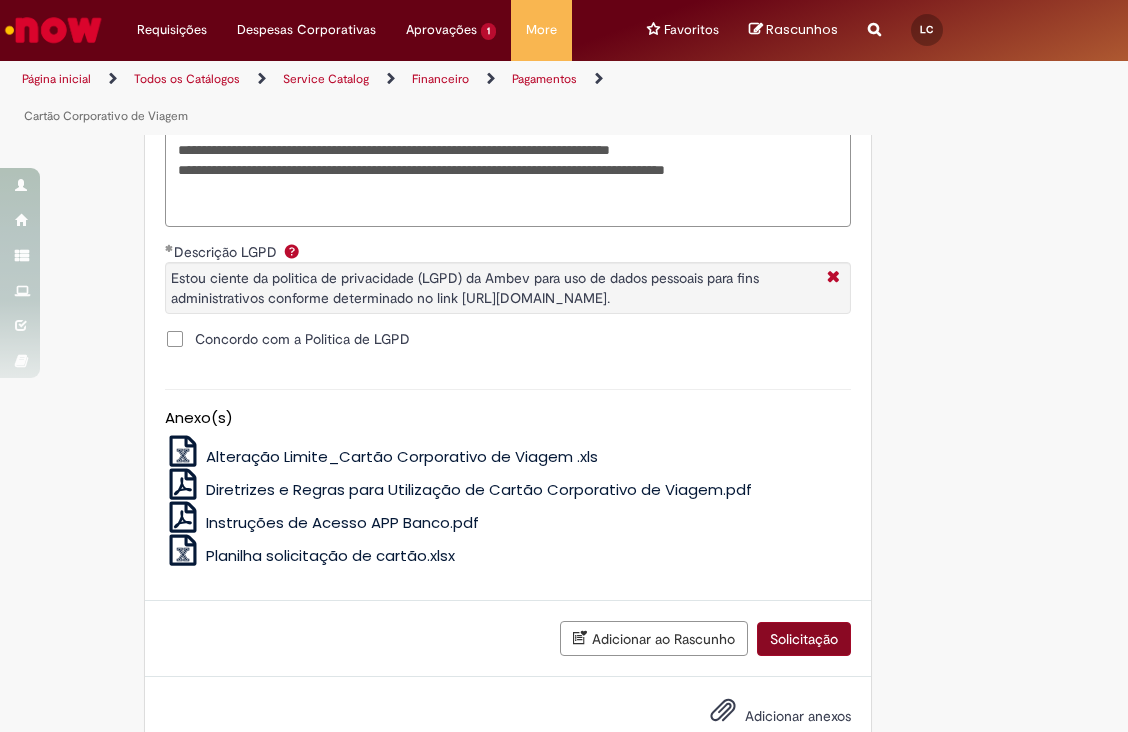 type on "**********" 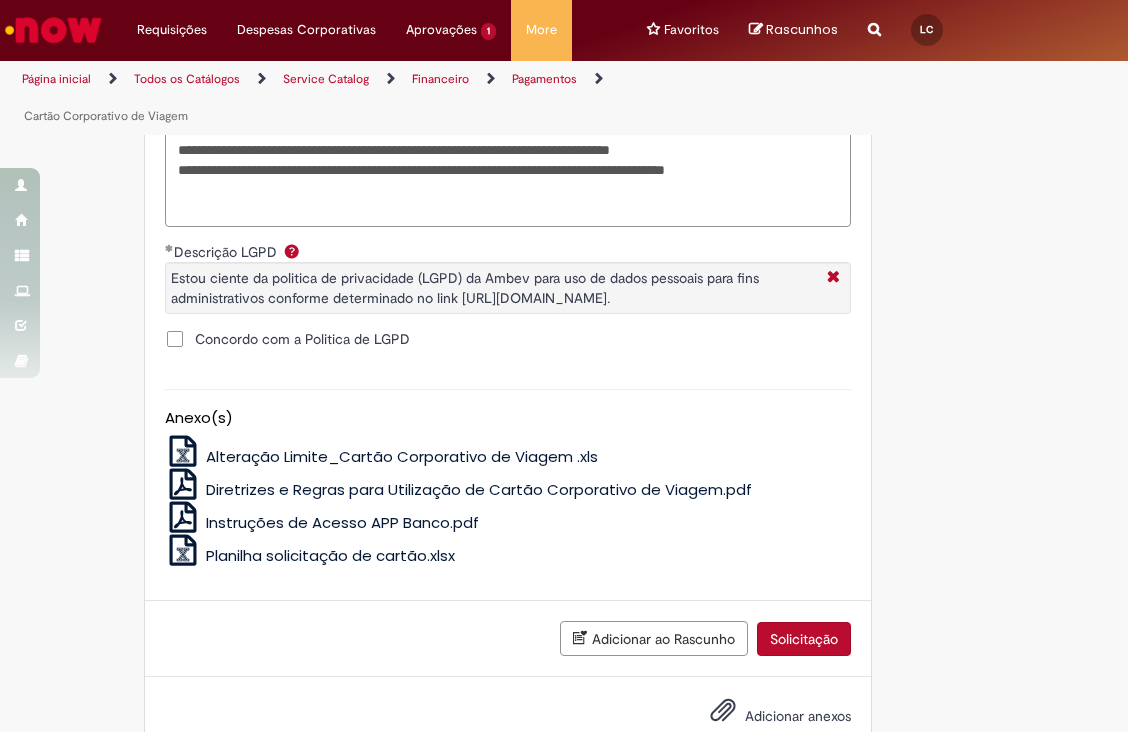 click on "Solicitação" at bounding box center (804, 639) 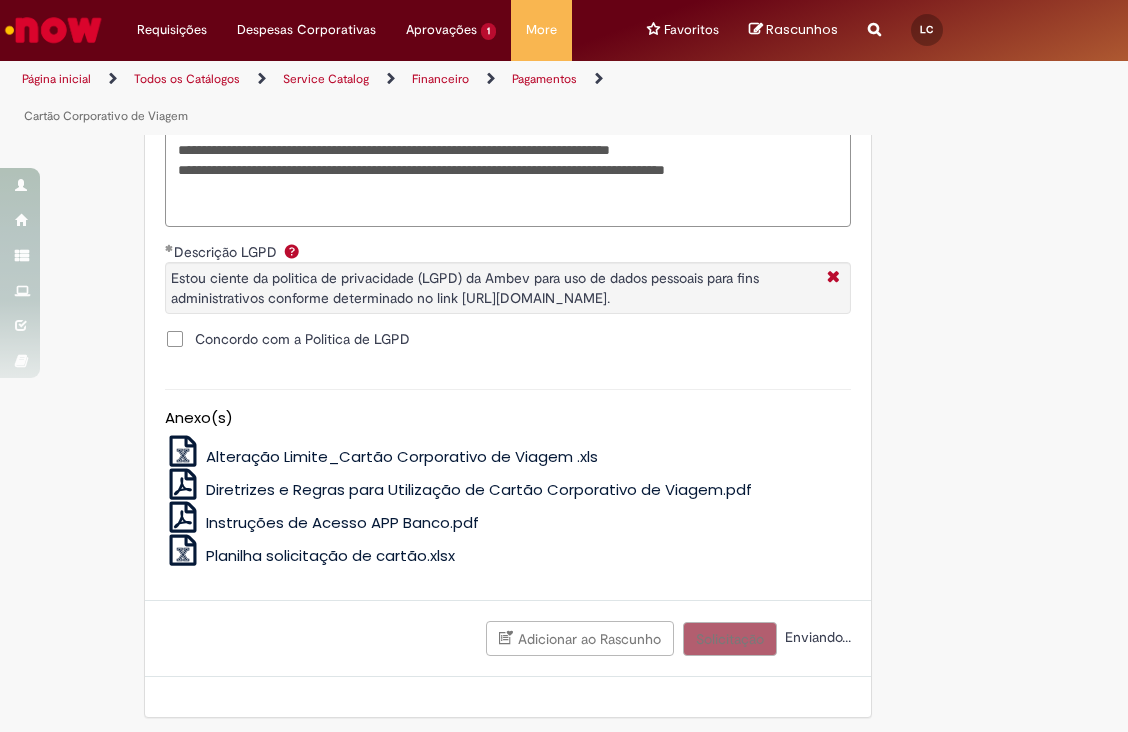 scroll, scrollTop: 813, scrollLeft: 0, axis: vertical 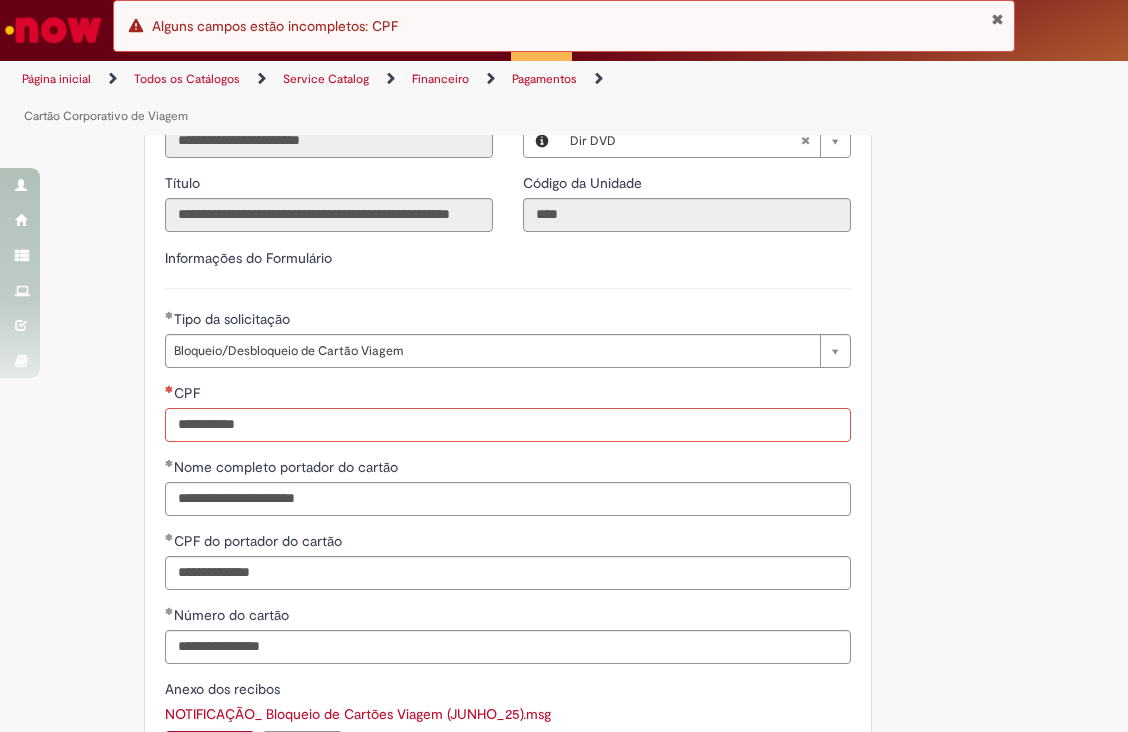drag, startPoint x: 480, startPoint y: 427, endPoint x: 250, endPoint y: 437, distance: 230.21729 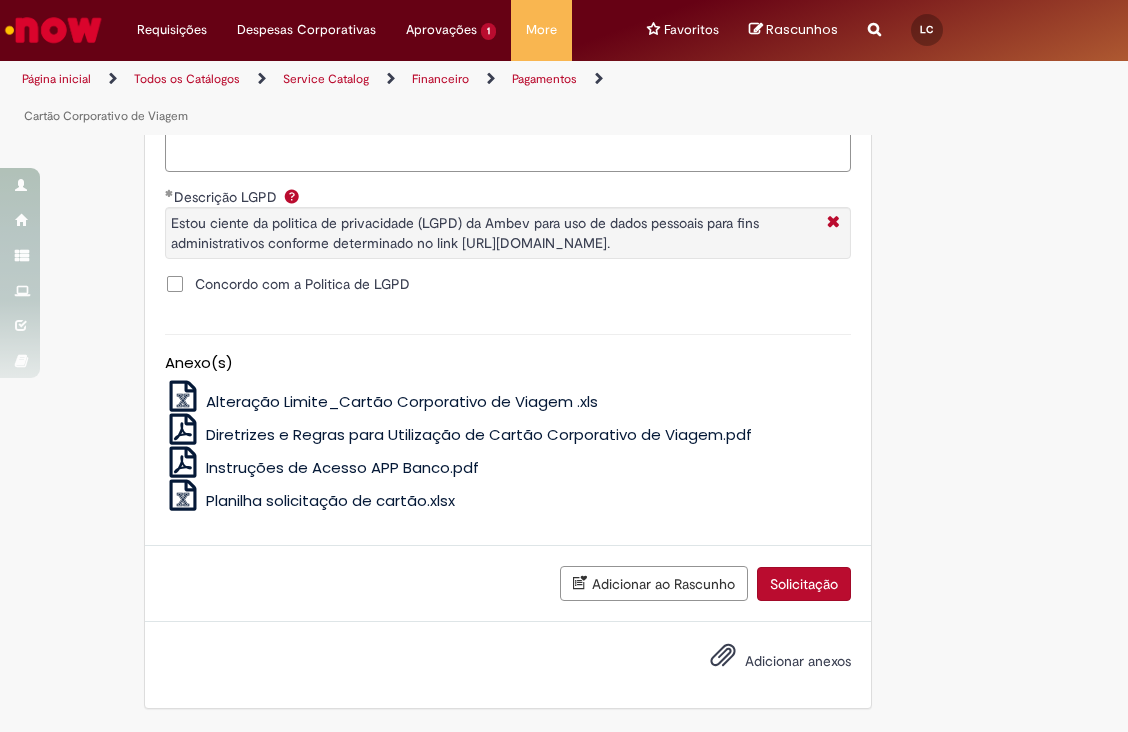 scroll, scrollTop: 1796, scrollLeft: 0, axis: vertical 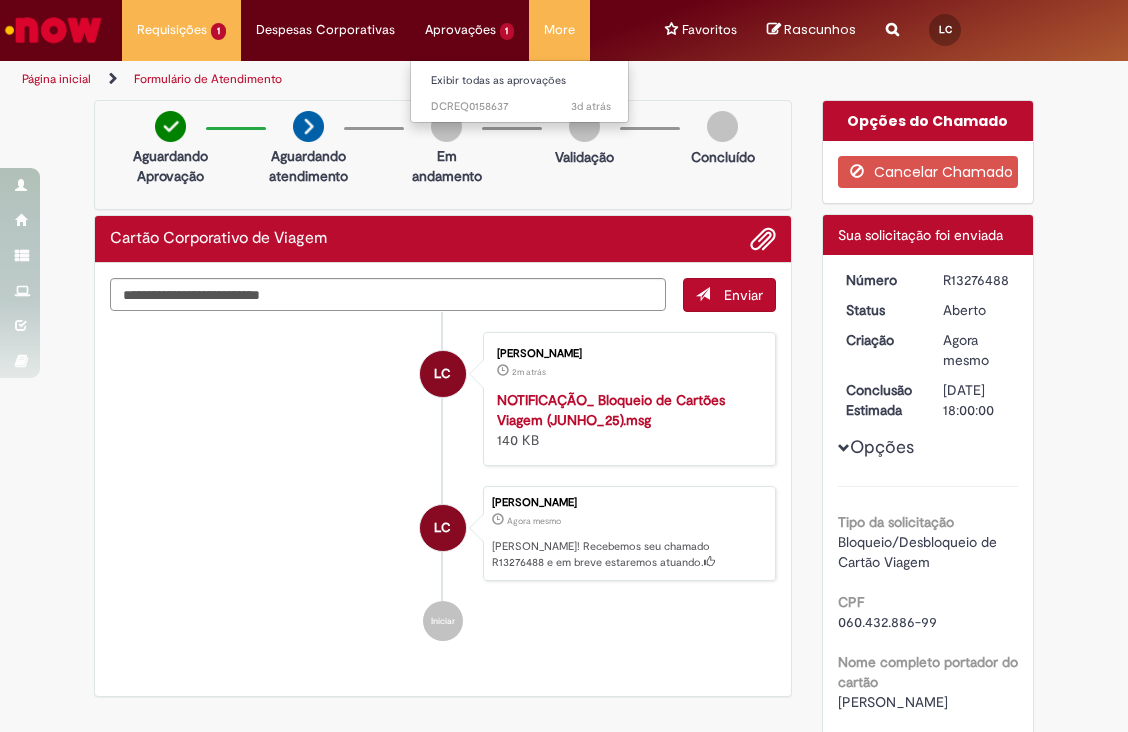 click on "Aprovações   1
Exibir todas as aprovações
3d atrás 3 dias atrás  DCREQ0158637" at bounding box center (181, 30) 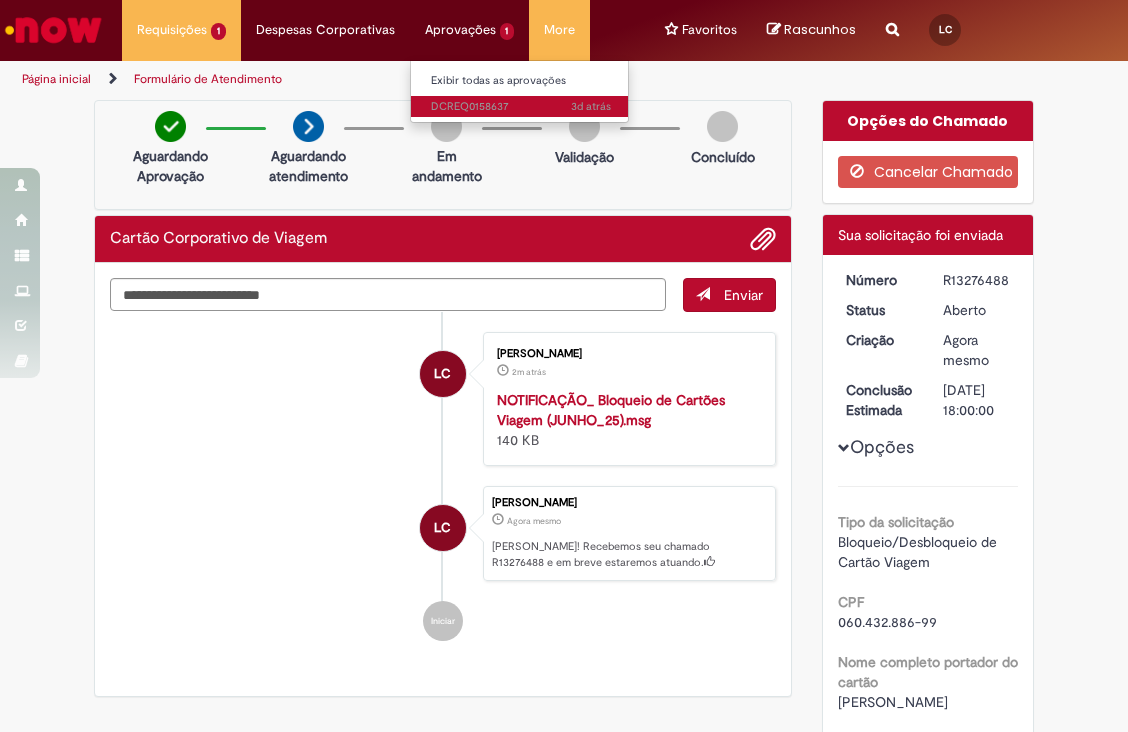 click on "3d atrás 3 dias atrás  DCREQ0158637" at bounding box center (521, 107) 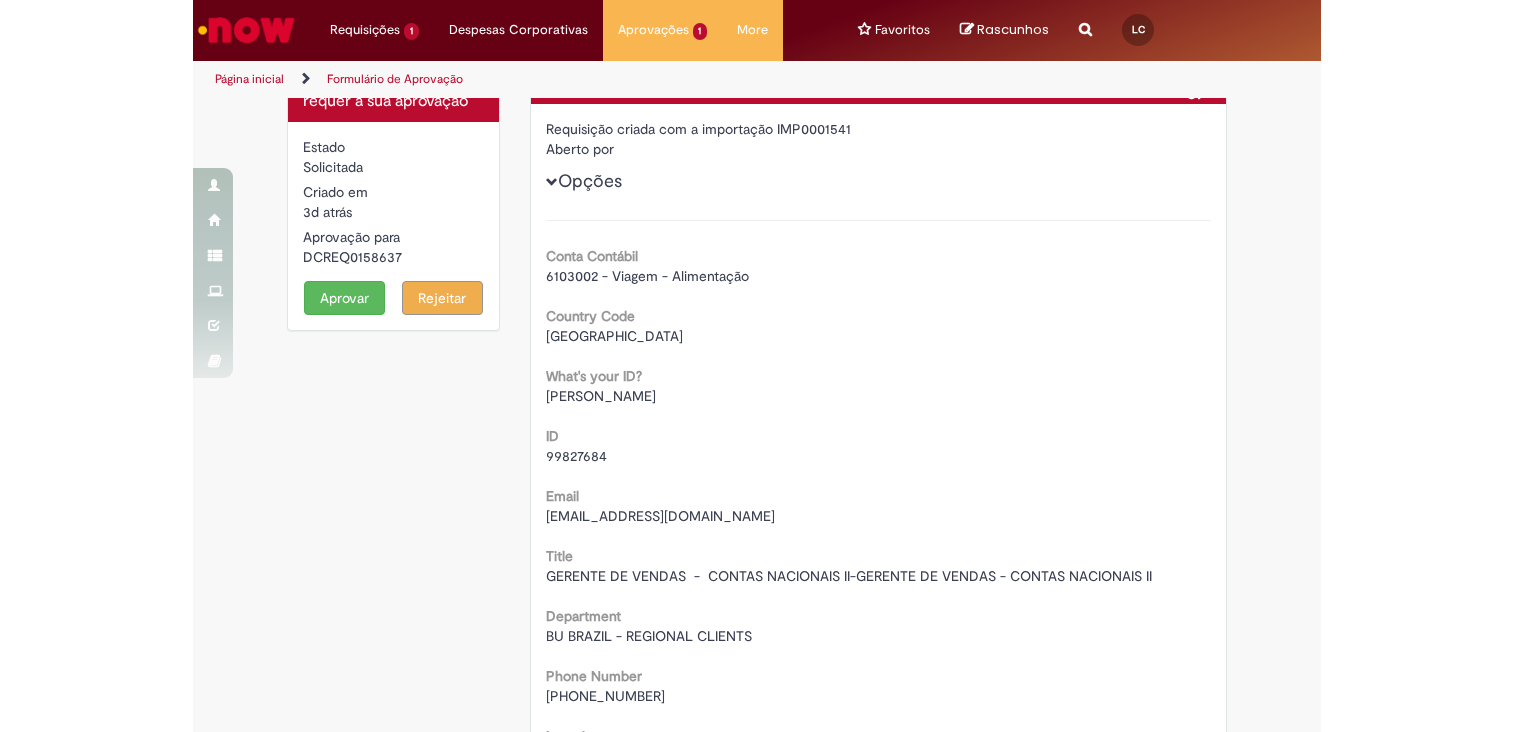 scroll, scrollTop: 0, scrollLeft: 0, axis: both 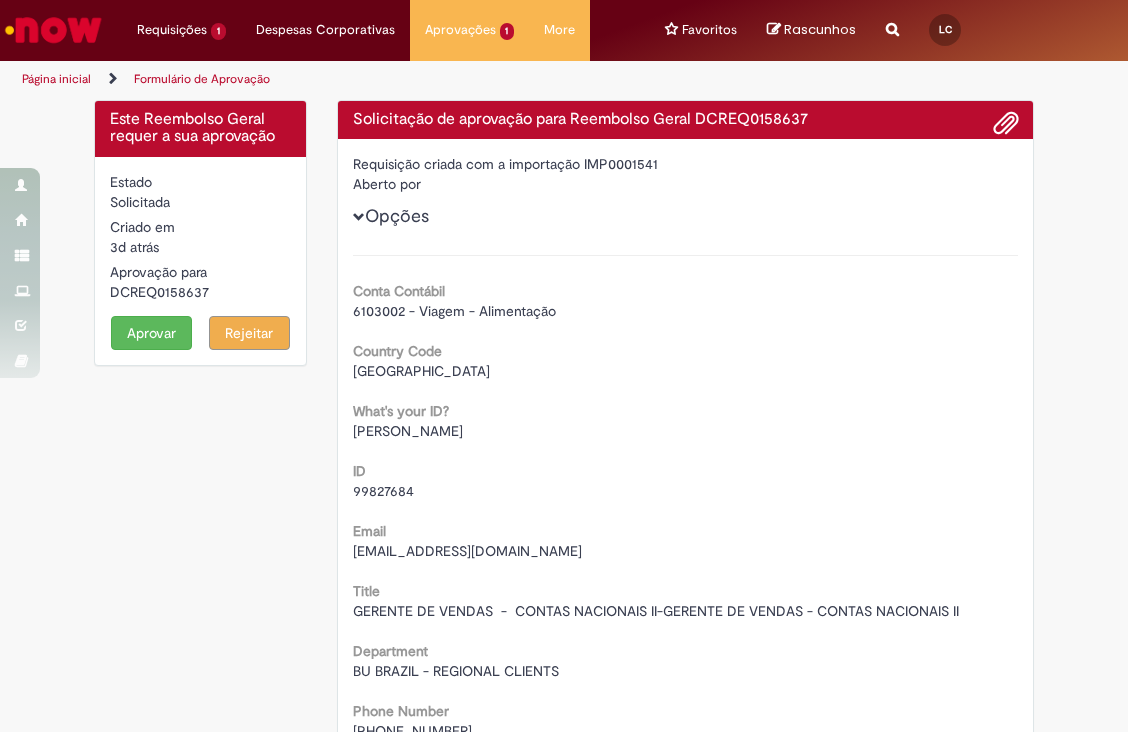 click on "Aprovar" at bounding box center (151, 333) 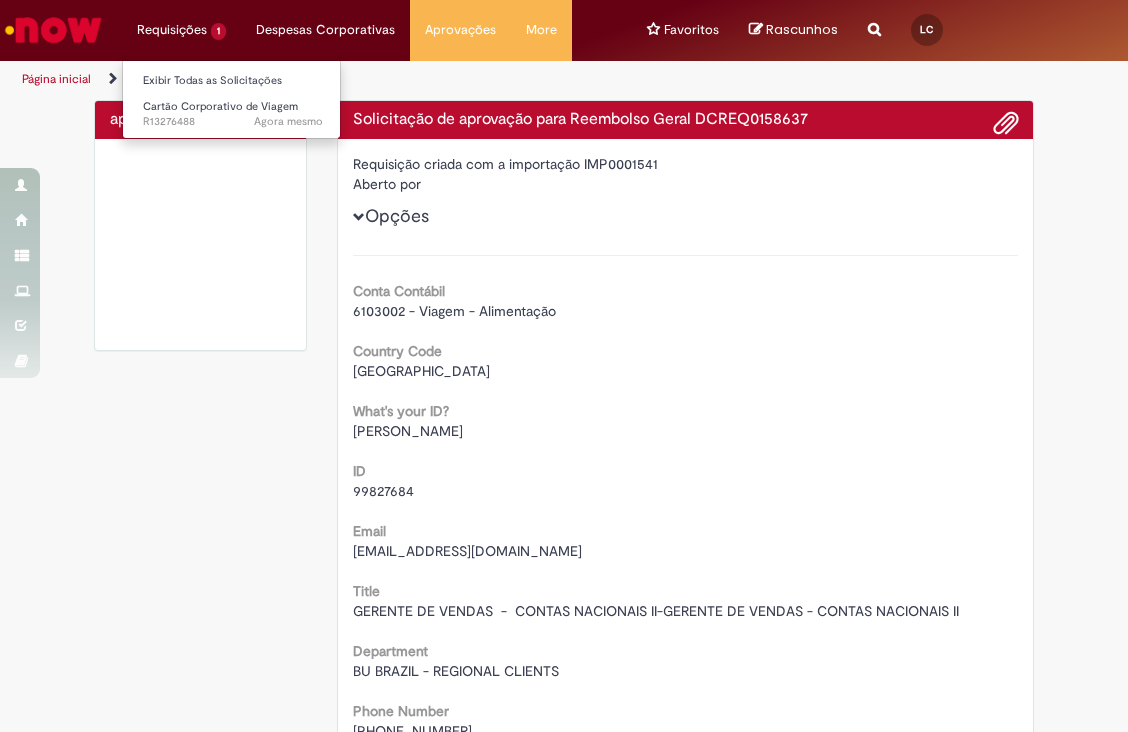 click on "Requisições   1
Exibir Todas as Solicitações
Cartão Corporativo de Viagem
Agora mesmo Agora mesmo  R13276488" at bounding box center (181, 30) 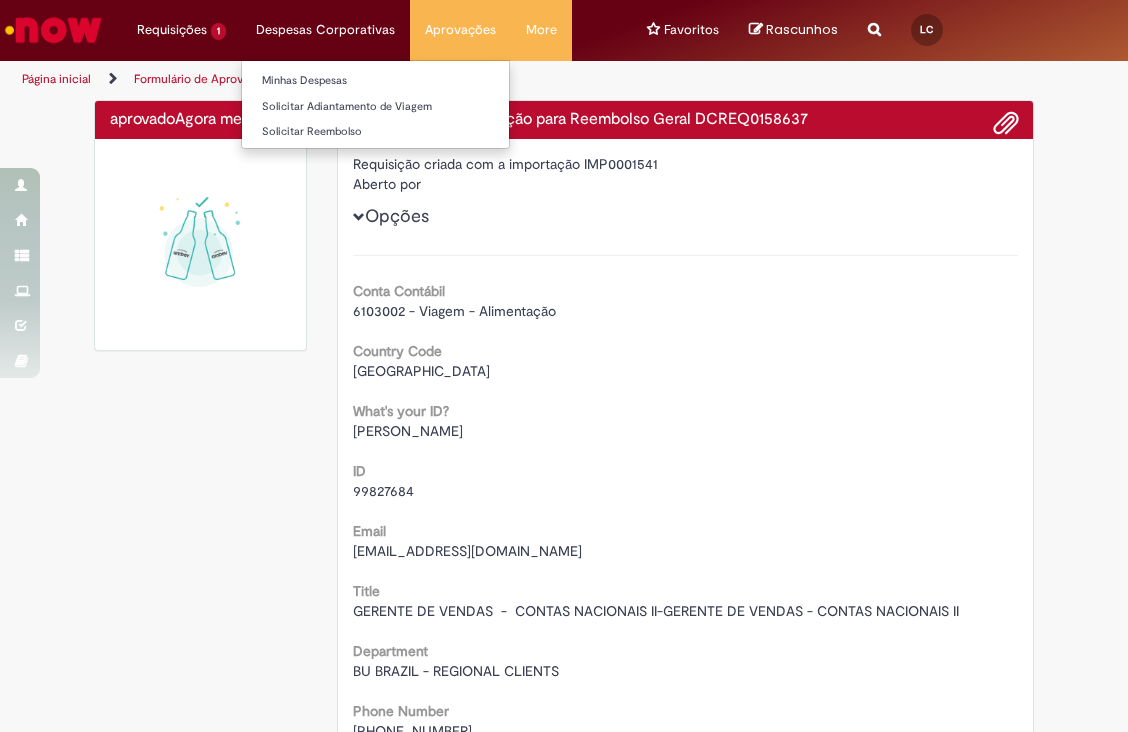 click on "Despesas Corporativas
Minhas Despesas
Solicitar Adiantamento de Viagem
Solicitar Reembolso" at bounding box center (181, 30) 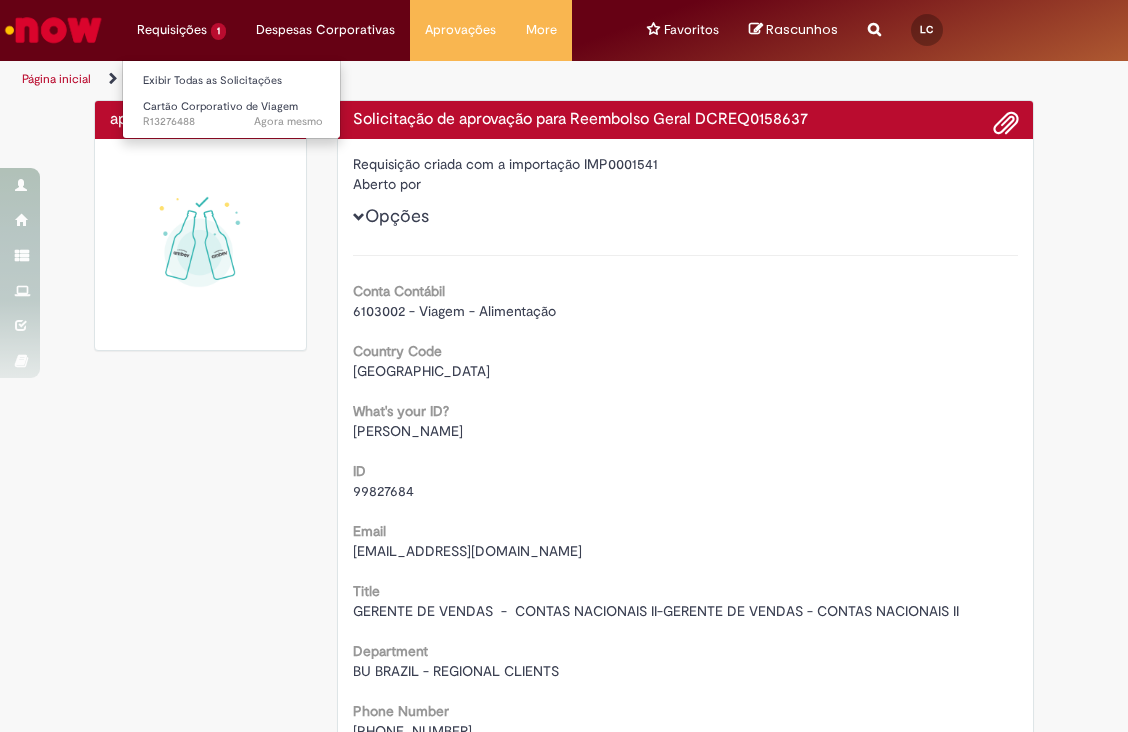 click on "Requisições   1
Exibir Todas as Solicitações
Cartão Corporativo de Viagem
Agora mesmo Agora mesmo  R13276488" at bounding box center [181, 30] 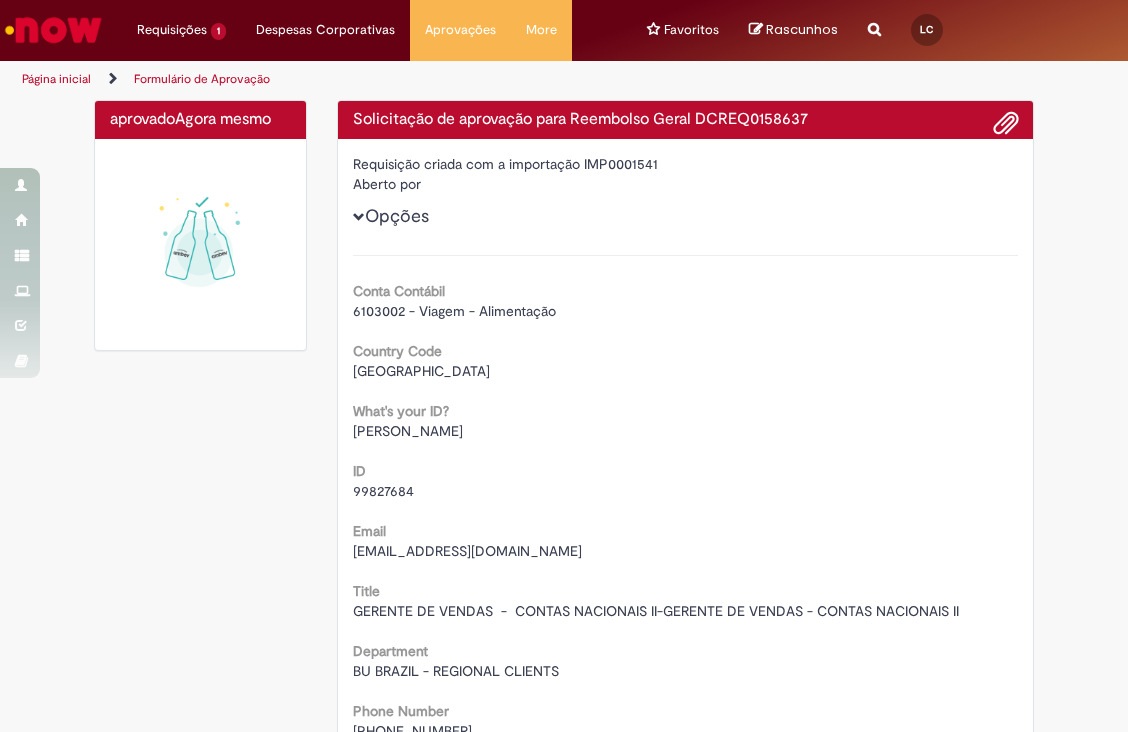 click on "aprovado  Agora mesmo Agora mesmo
Solicitação de aprovação para Reembolso Geral DCREQ0158637
Requisição criada com a importação IMP0001541
Aberto por
Opções
Conta Contábil
6103002 - Viagem - Alimentação
Country Code
Brazil
What's your ID?
Maira Luisa Santos Polegato
ID
99827684
Email
99827684@ambev.com.br
Title
GERENTE DE VENDAS  -  CONTAS NACIONAIS II-GERENTE DE VENDAS - CONTAS NACIONAIS II
Department
BU BRAZIL - REGIONAL CLIENTS
Phone Number
+55 (11) 998855939
Location
Dir DVD" at bounding box center (564, 777) 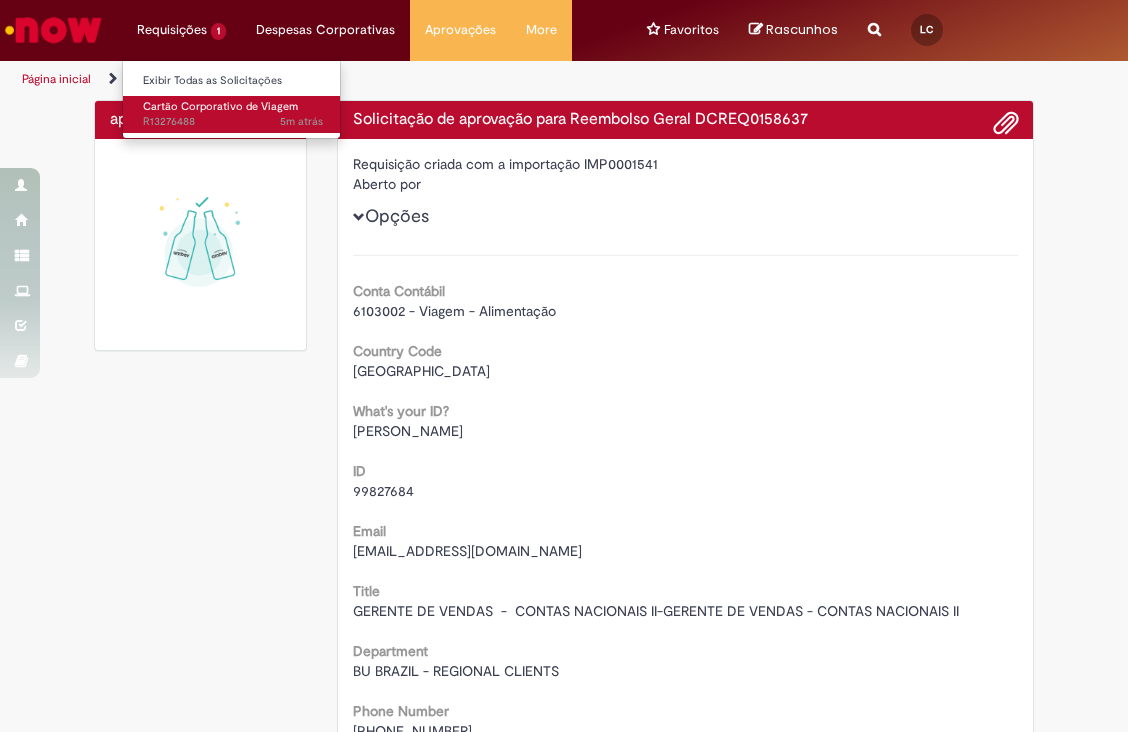 click on "Cartão Corporativo de Viagem" at bounding box center (220, 106) 